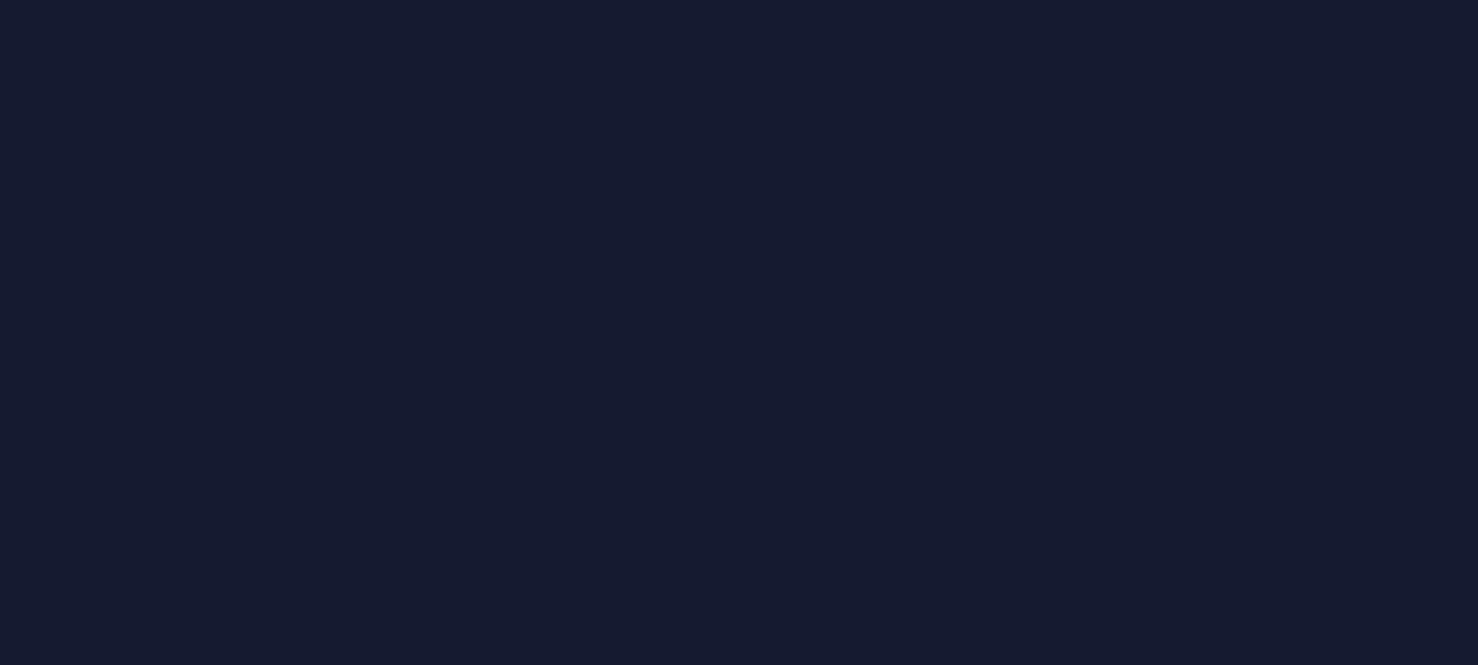 scroll, scrollTop: 0, scrollLeft: 0, axis: both 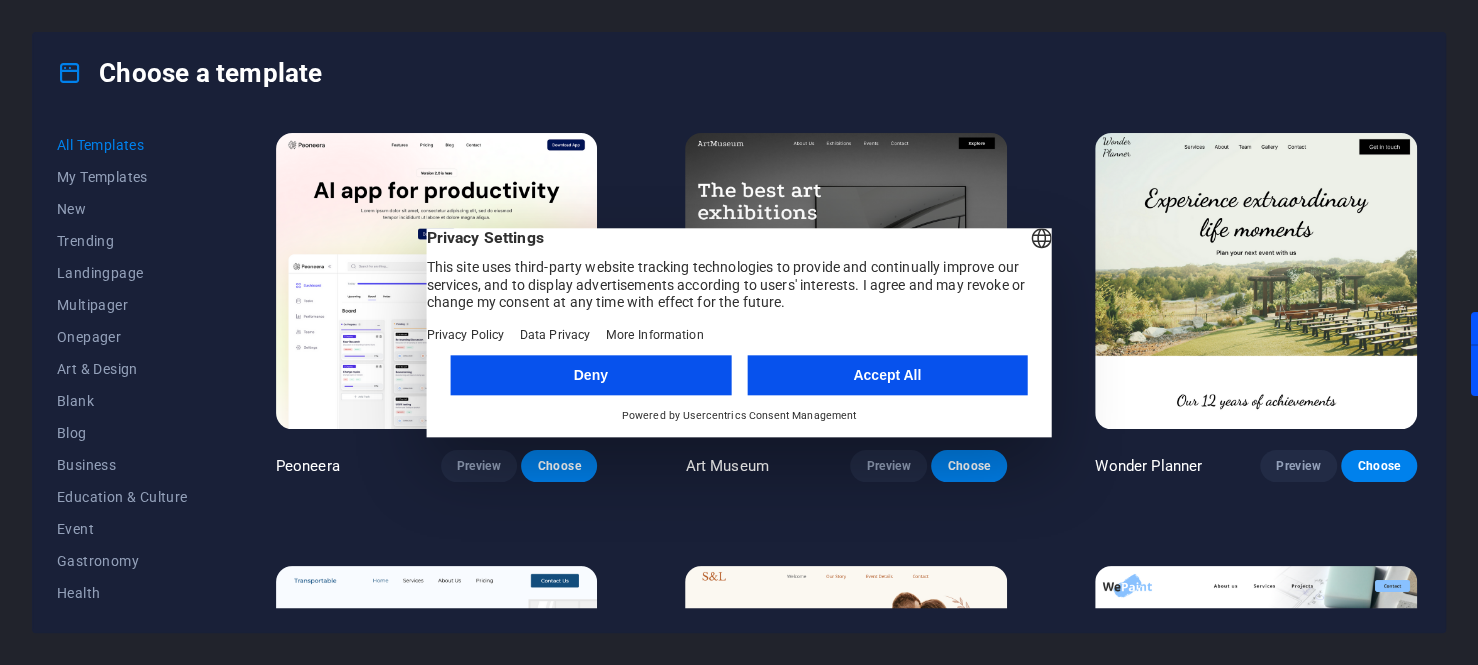 click on "Accept All" at bounding box center [887, 375] 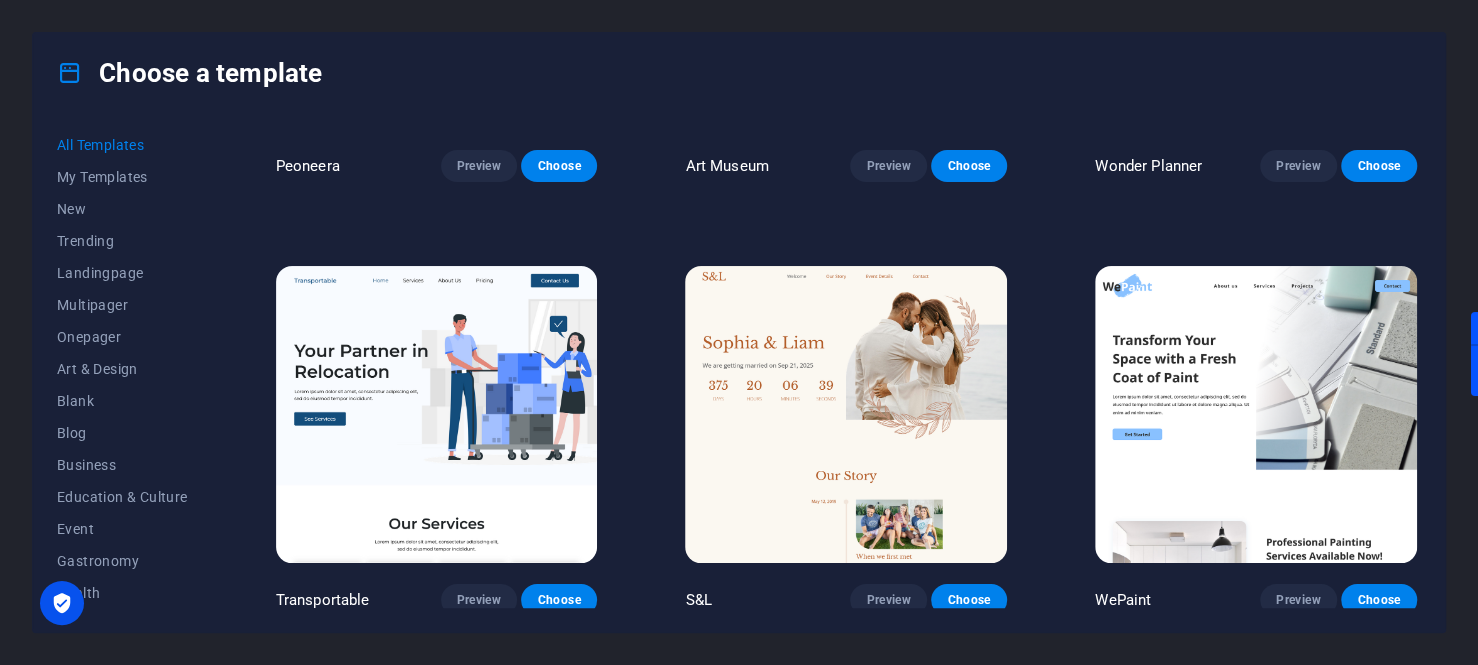 scroll, scrollTop: 0, scrollLeft: 0, axis: both 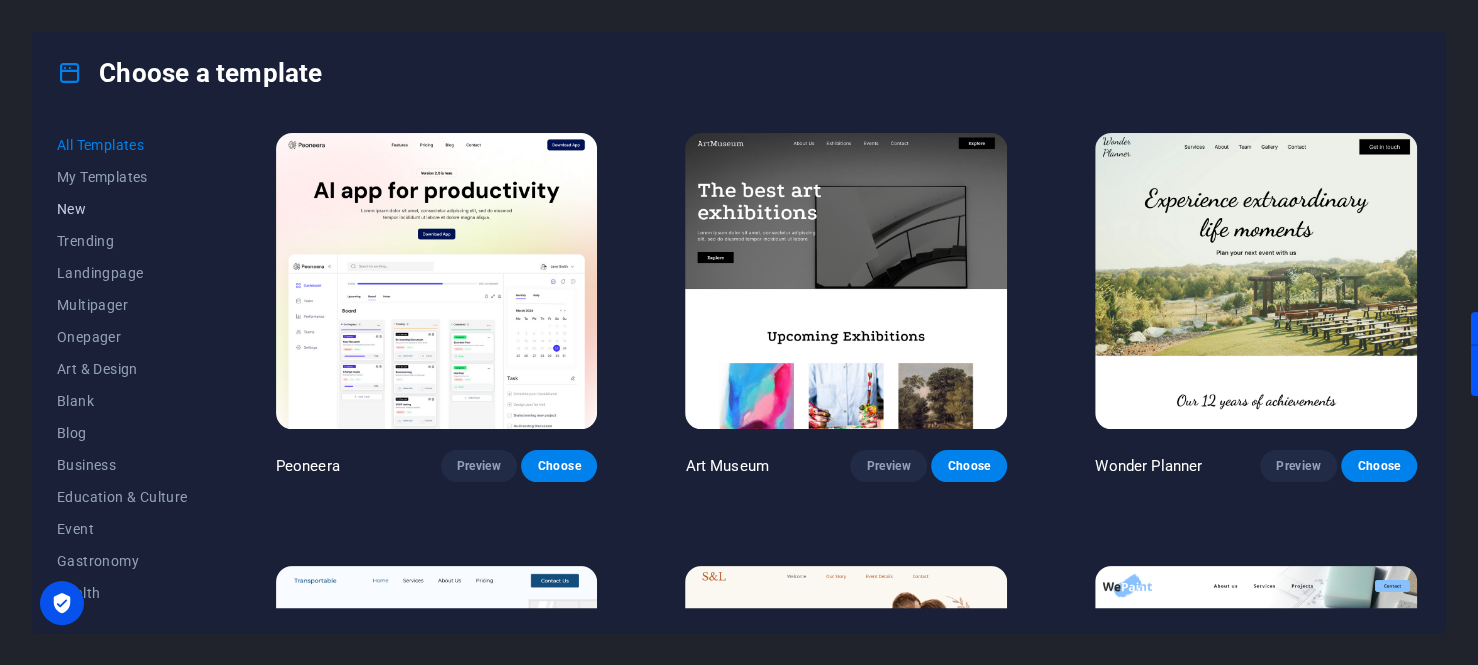 click on "New" at bounding box center (122, 209) 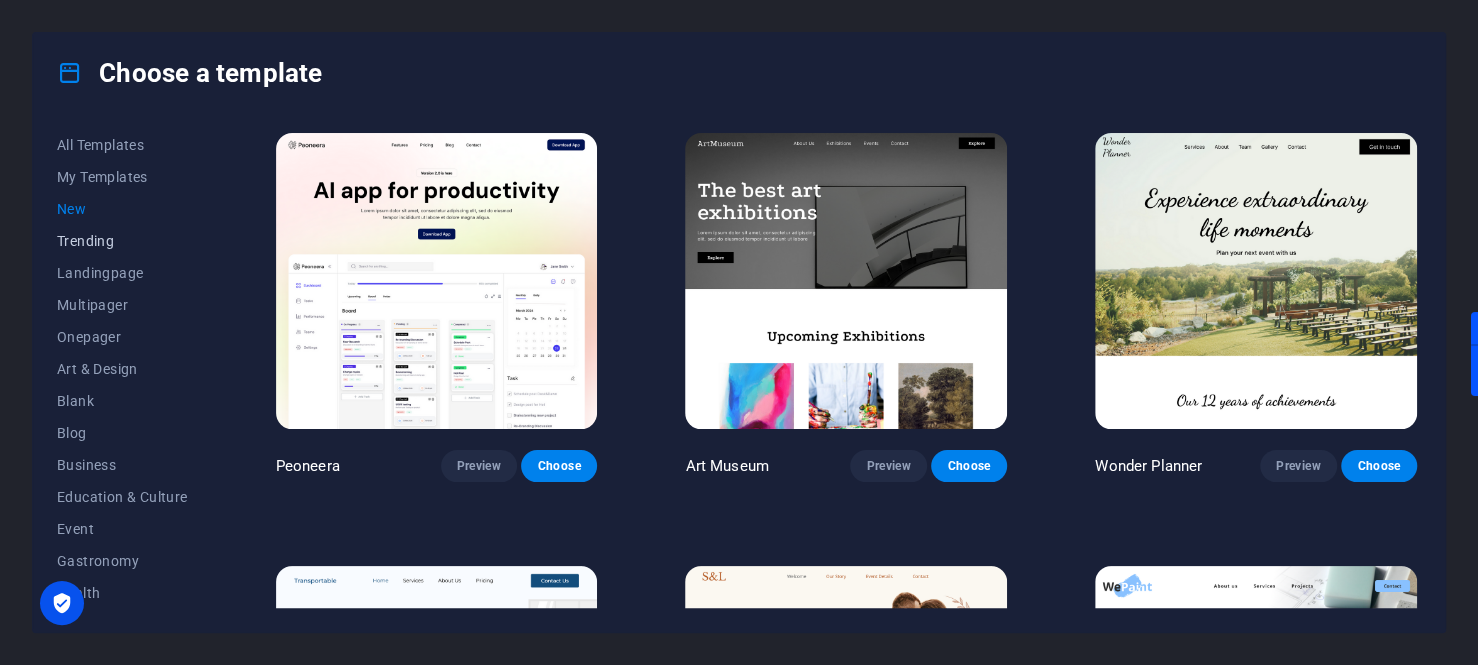click on "Trending" at bounding box center [122, 241] 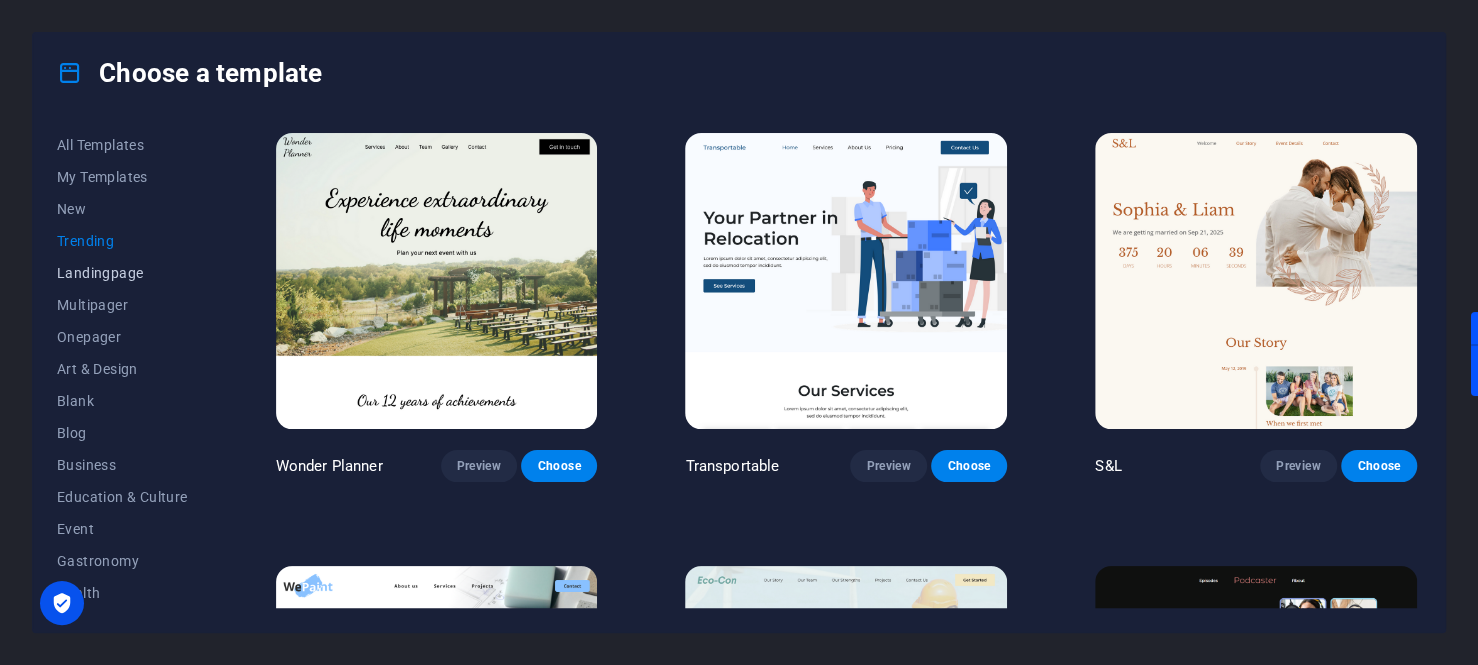 click on "Landingpage" at bounding box center [122, 273] 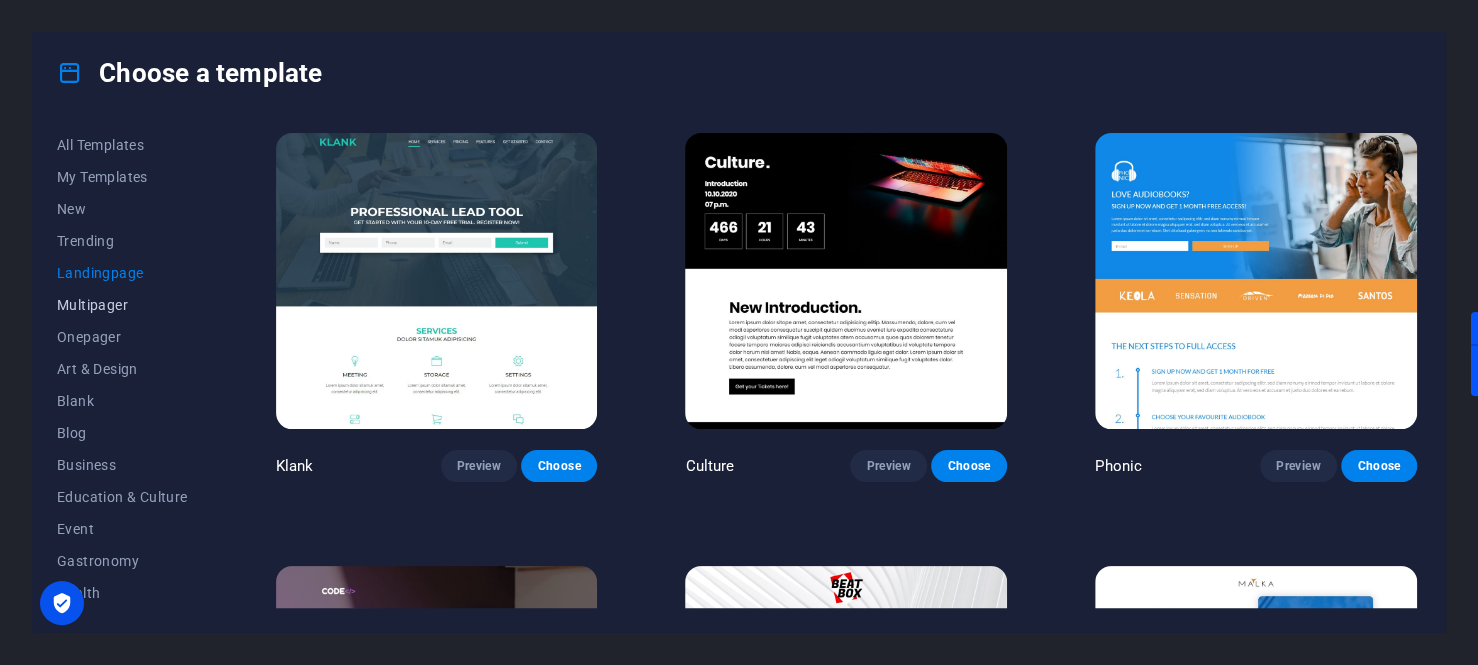 click on "Multipager" at bounding box center (122, 305) 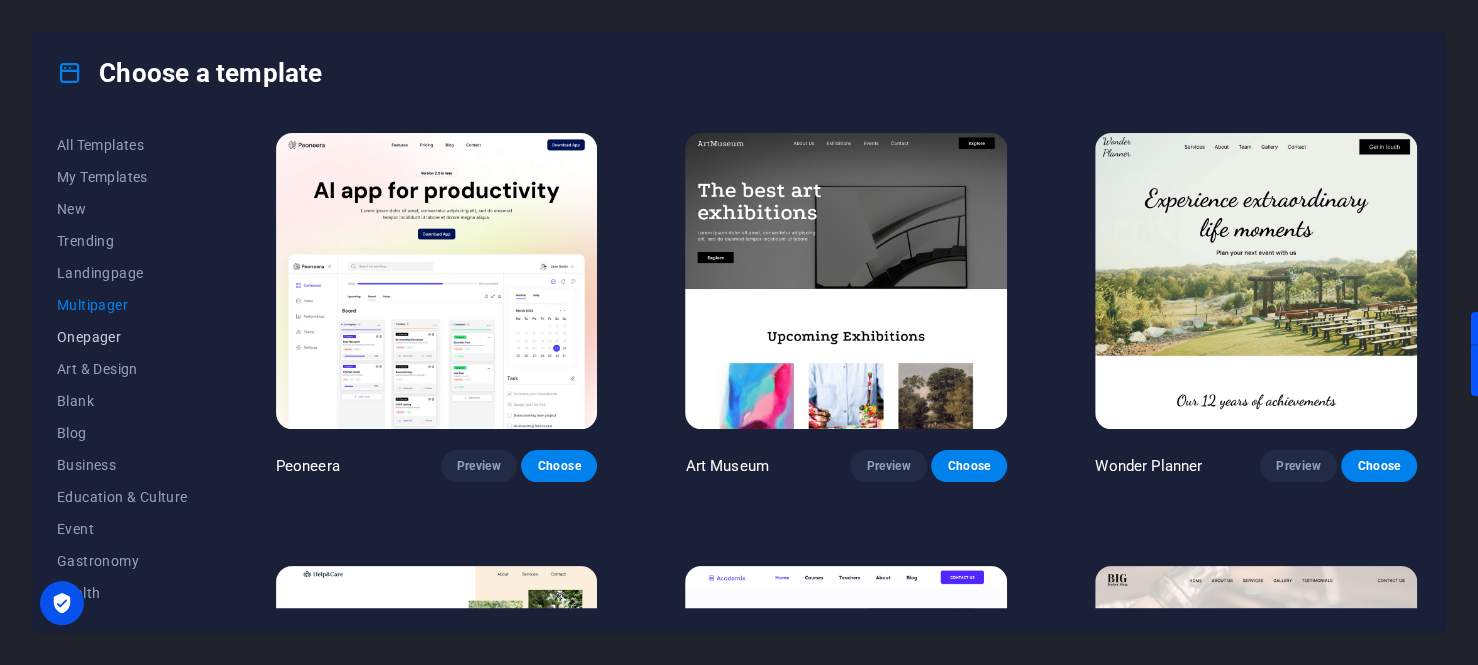 click on "Onepager" at bounding box center [122, 337] 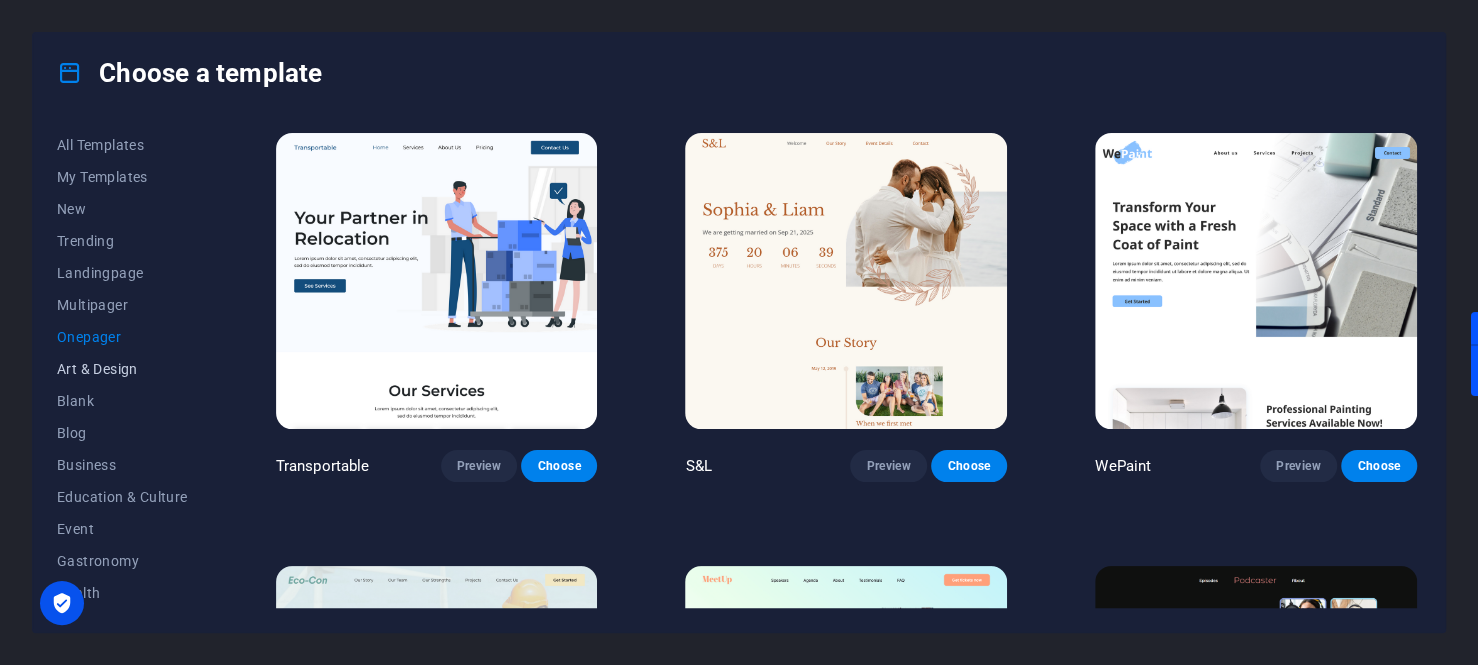 click on "Art & Design" at bounding box center [122, 369] 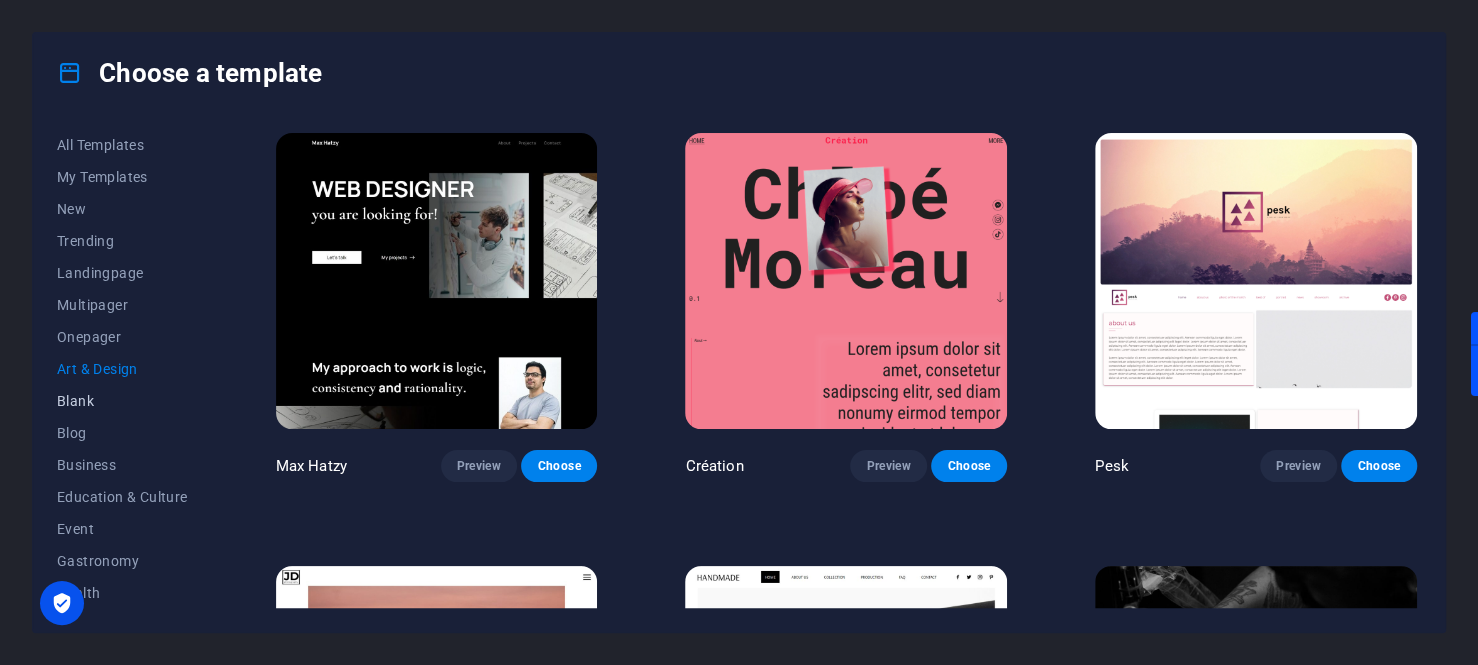 click on "Blank" at bounding box center (122, 401) 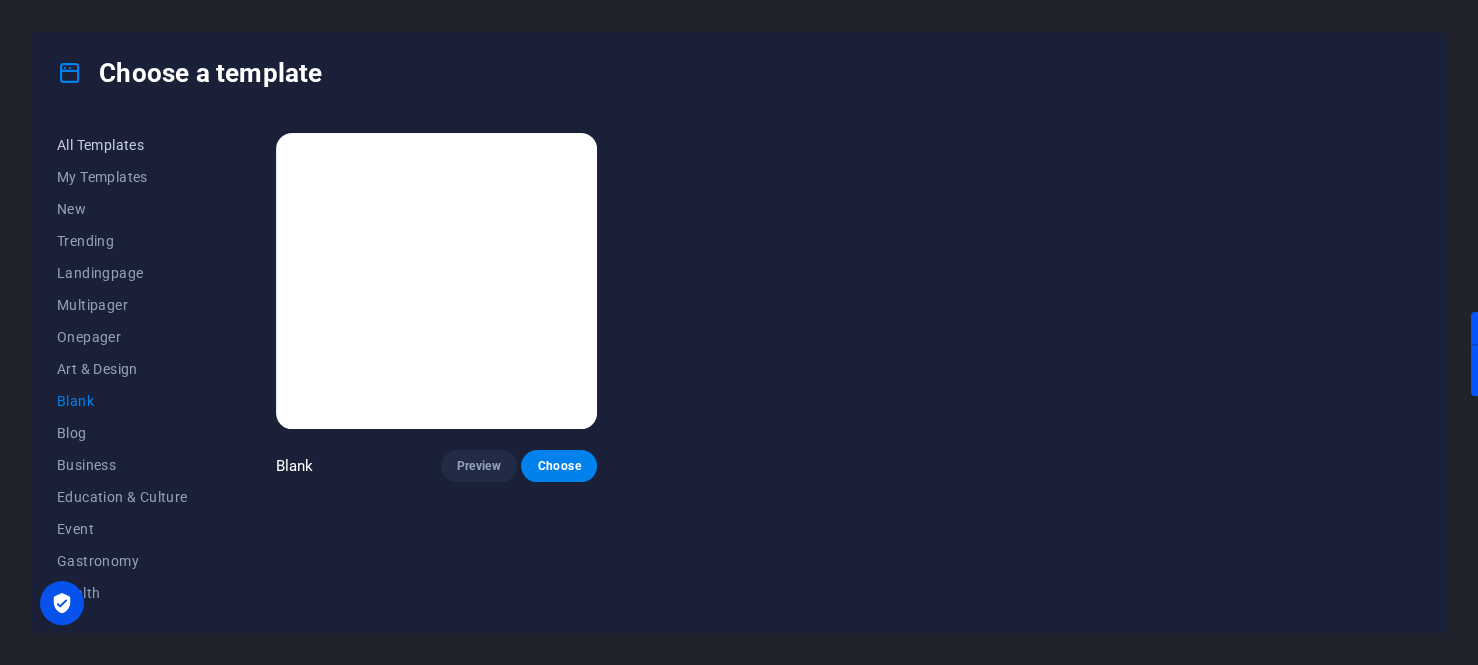 click on "All Templates" at bounding box center [122, 145] 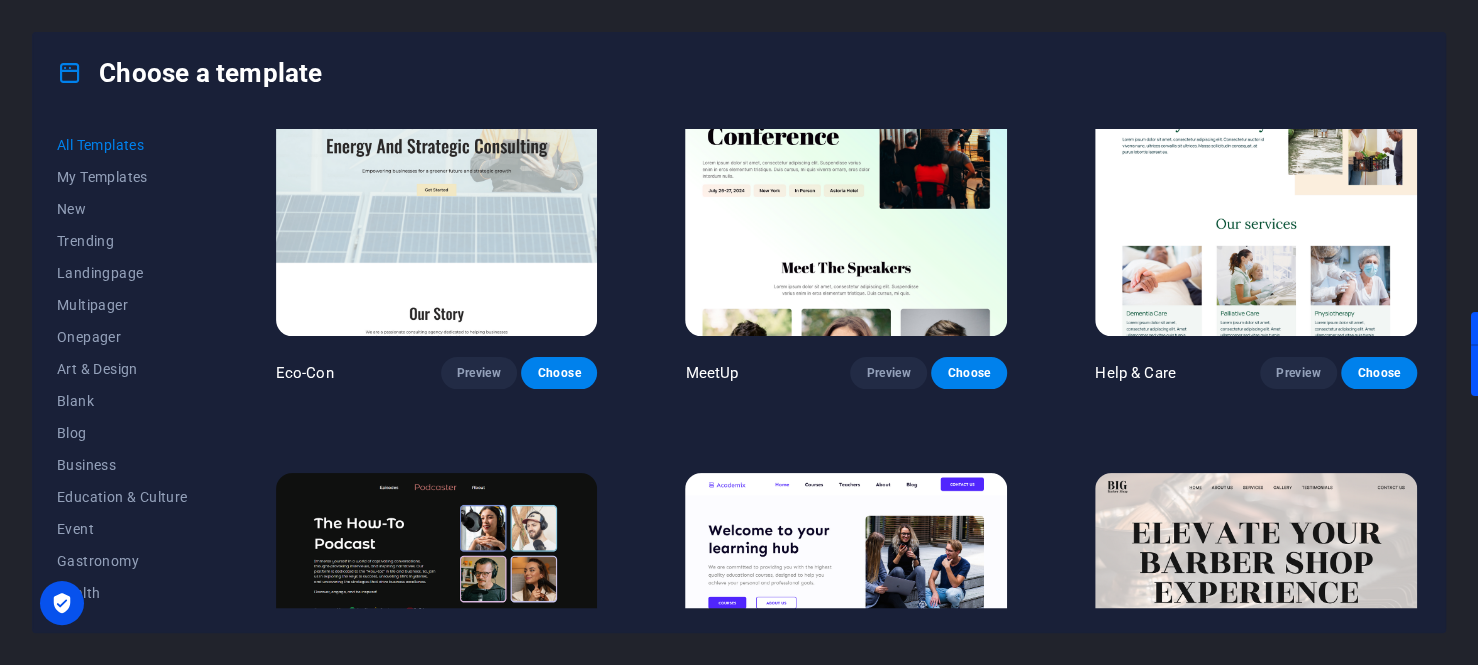 scroll, scrollTop: 800, scrollLeft: 0, axis: vertical 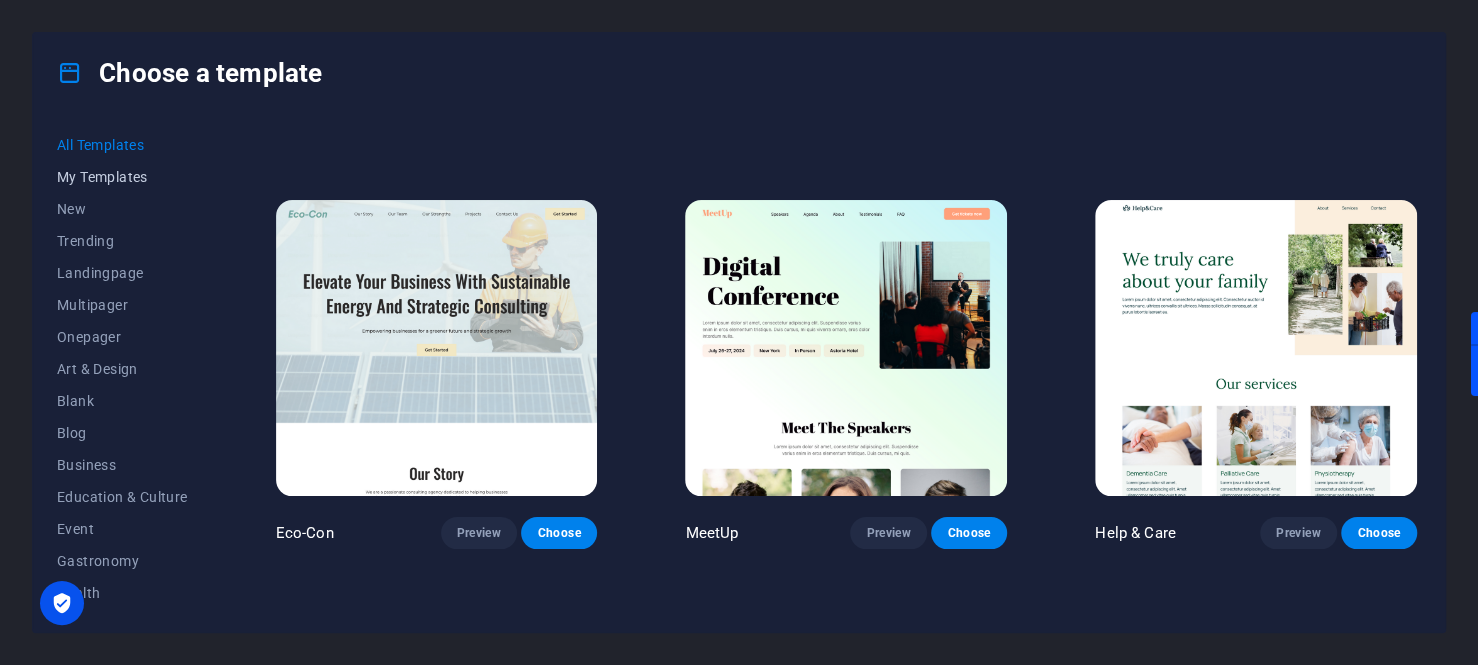 click on "My Templates" at bounding box center (122, 177) 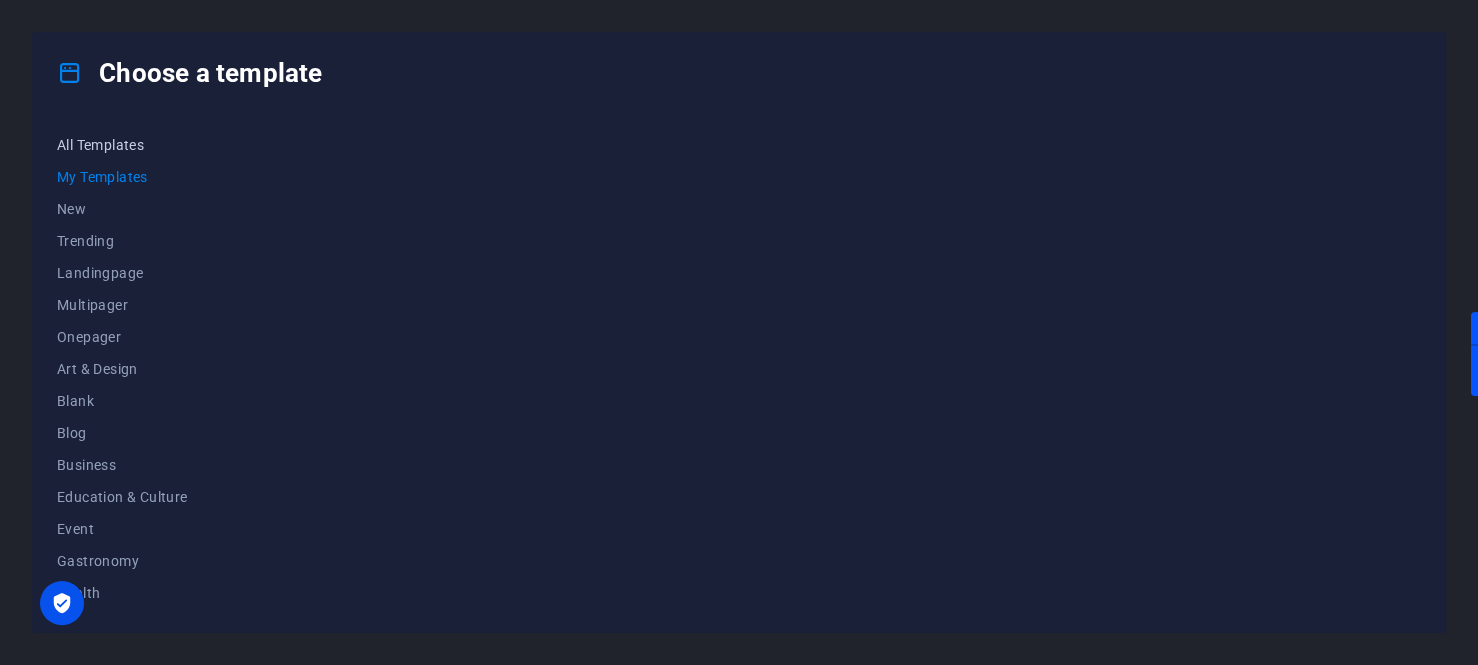 click on "All Templates" at bounding box center (122, 145) 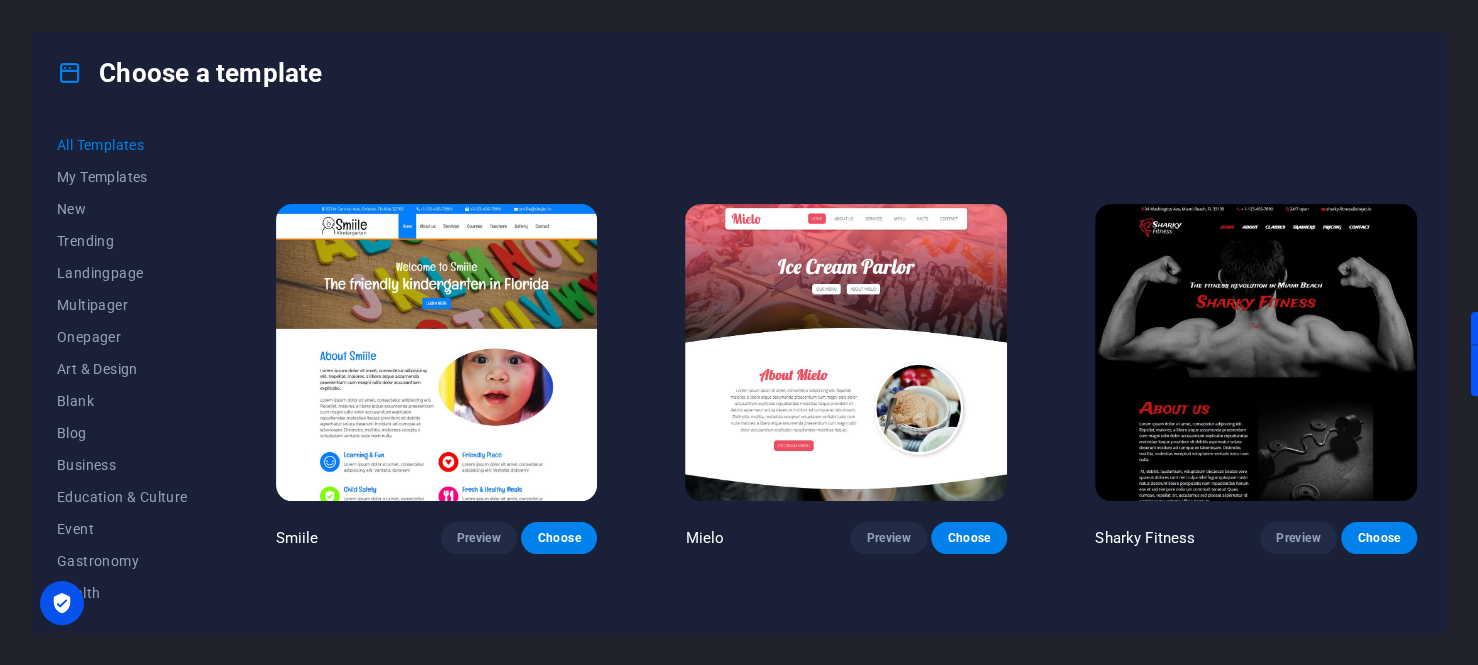scroll, scrollTop: 12833, scrollLeft: 0, axis: vertical 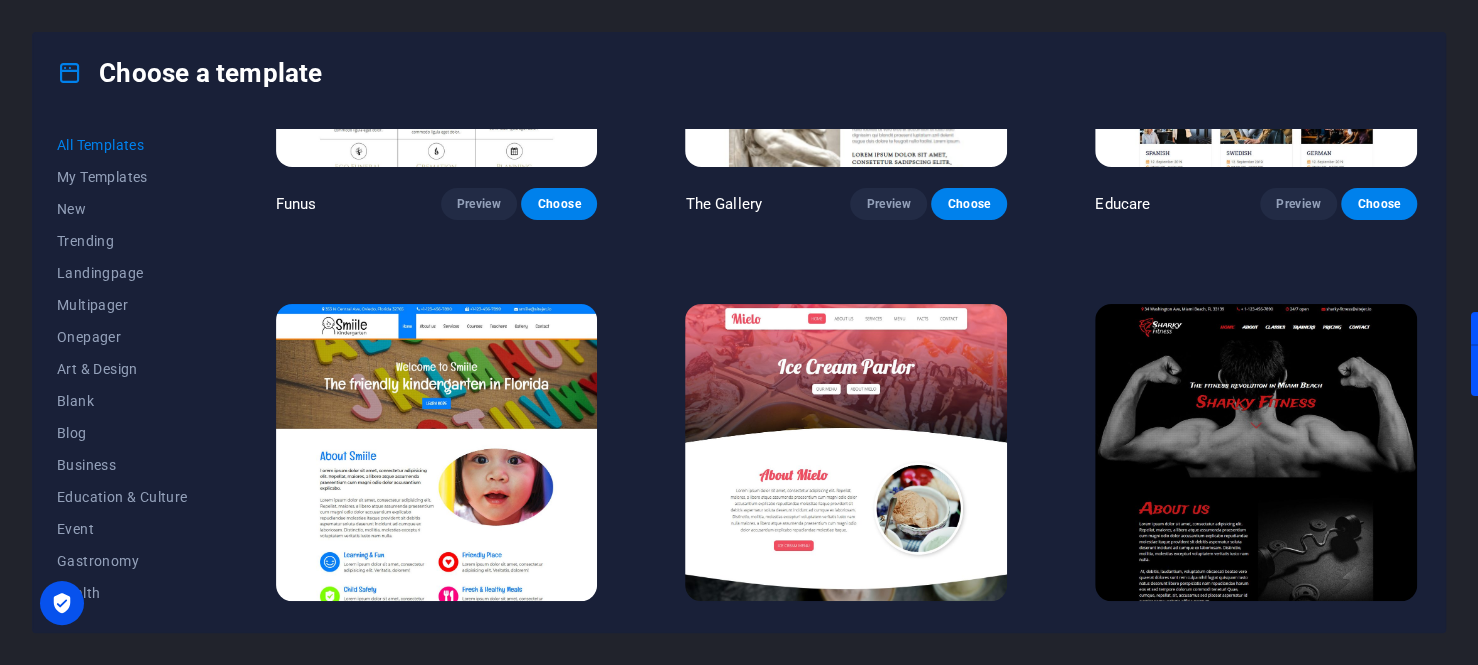 click on "Preview" at bounding box center (479, 638) 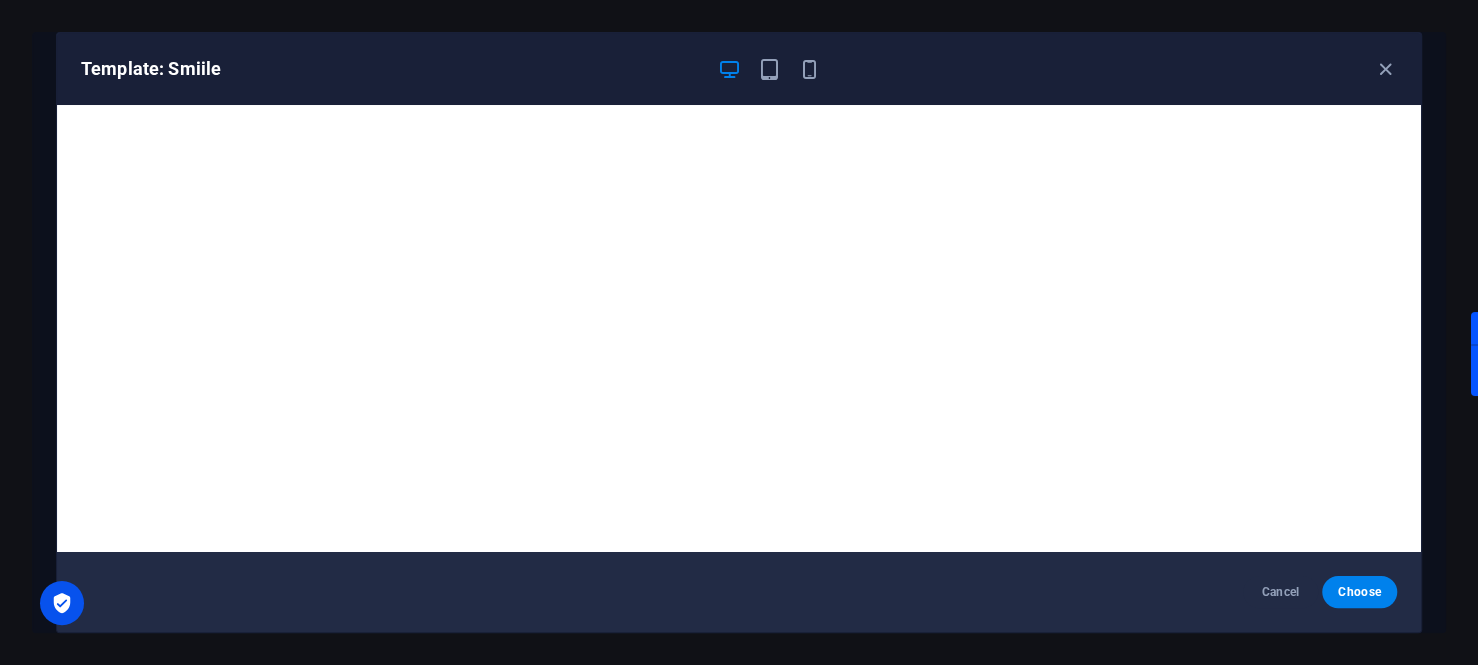 scroll, scrollTop: 5, scrollLeft: 0, axis: vertical 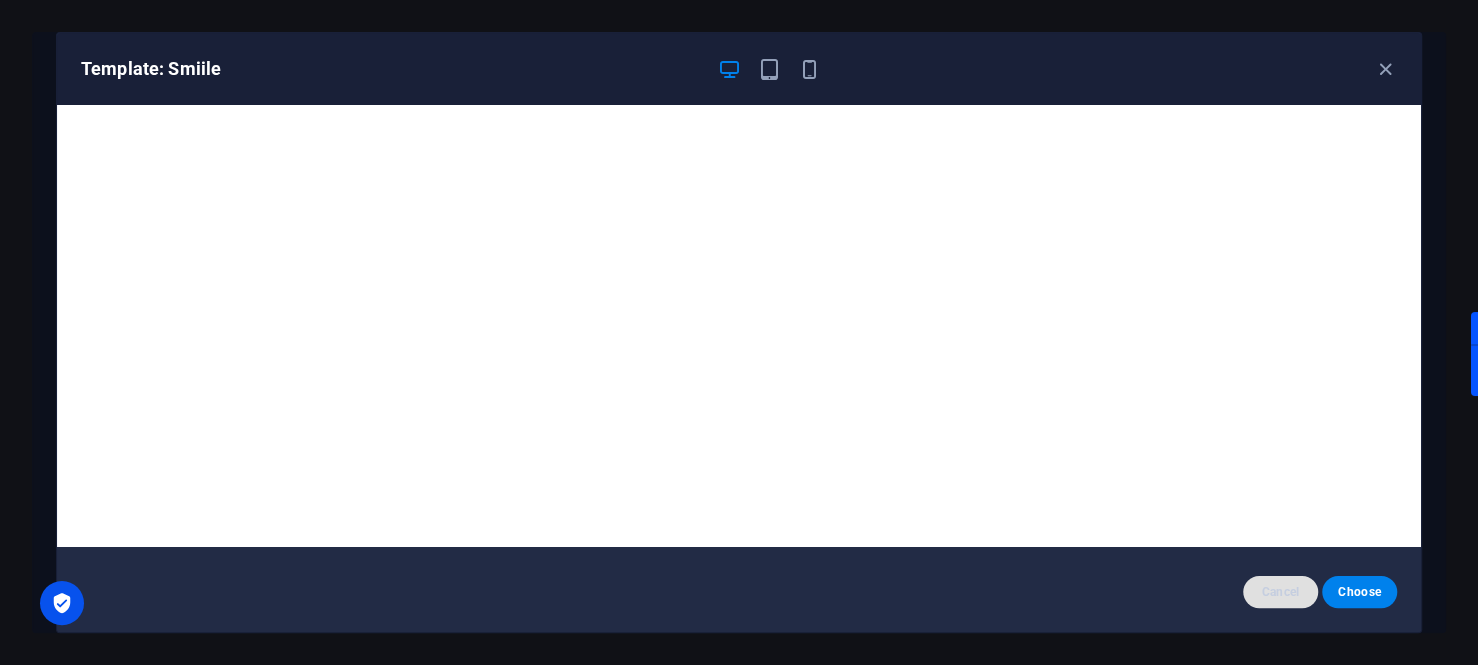 click on "Cancel" at bounding box center (1280, 592) 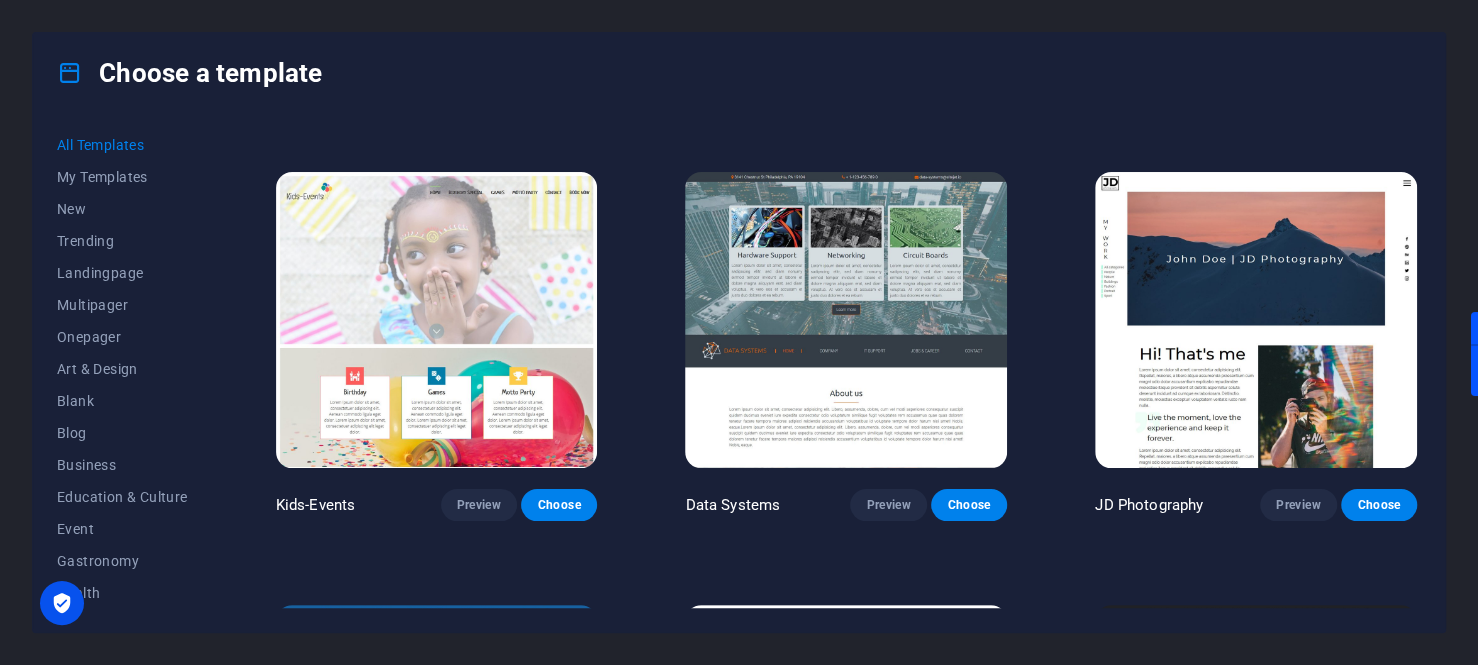 scroll, scrollTop: 7233, scrollLeft: 0, axis: vertical 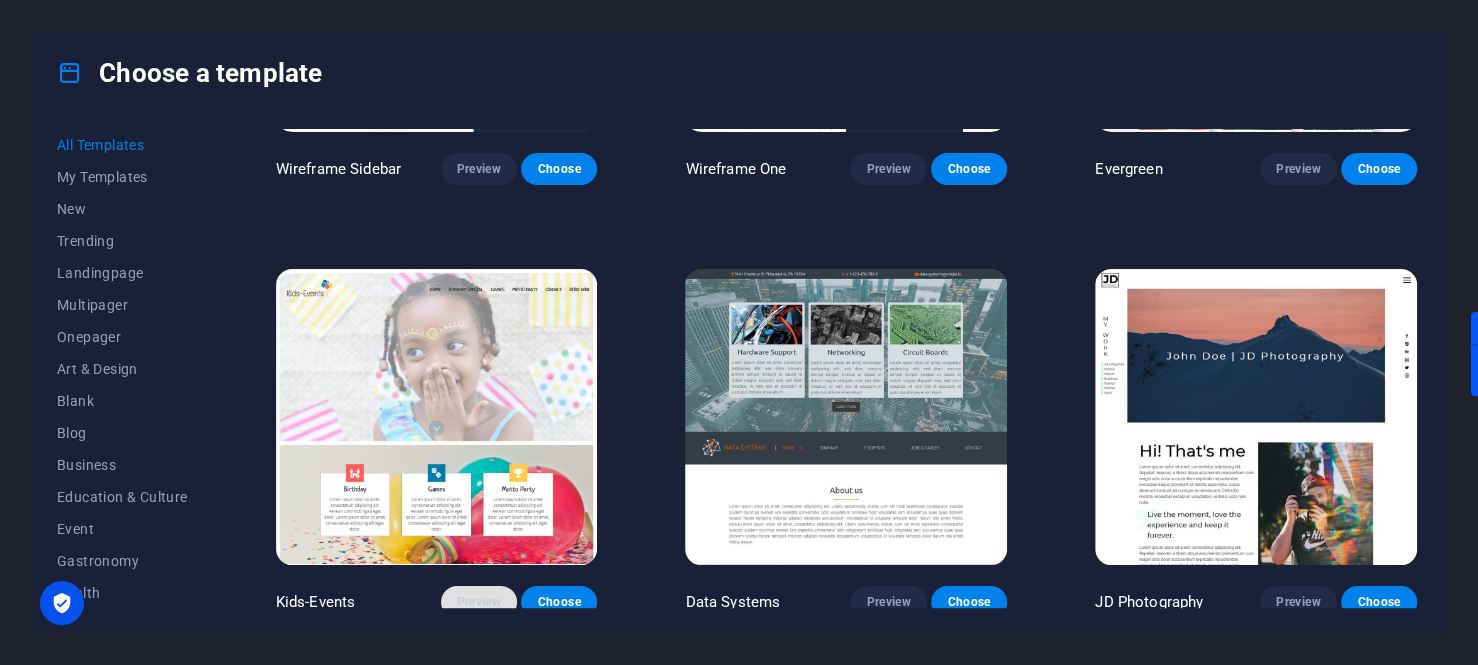 click on "Preview" at bounding box center (479, 602) 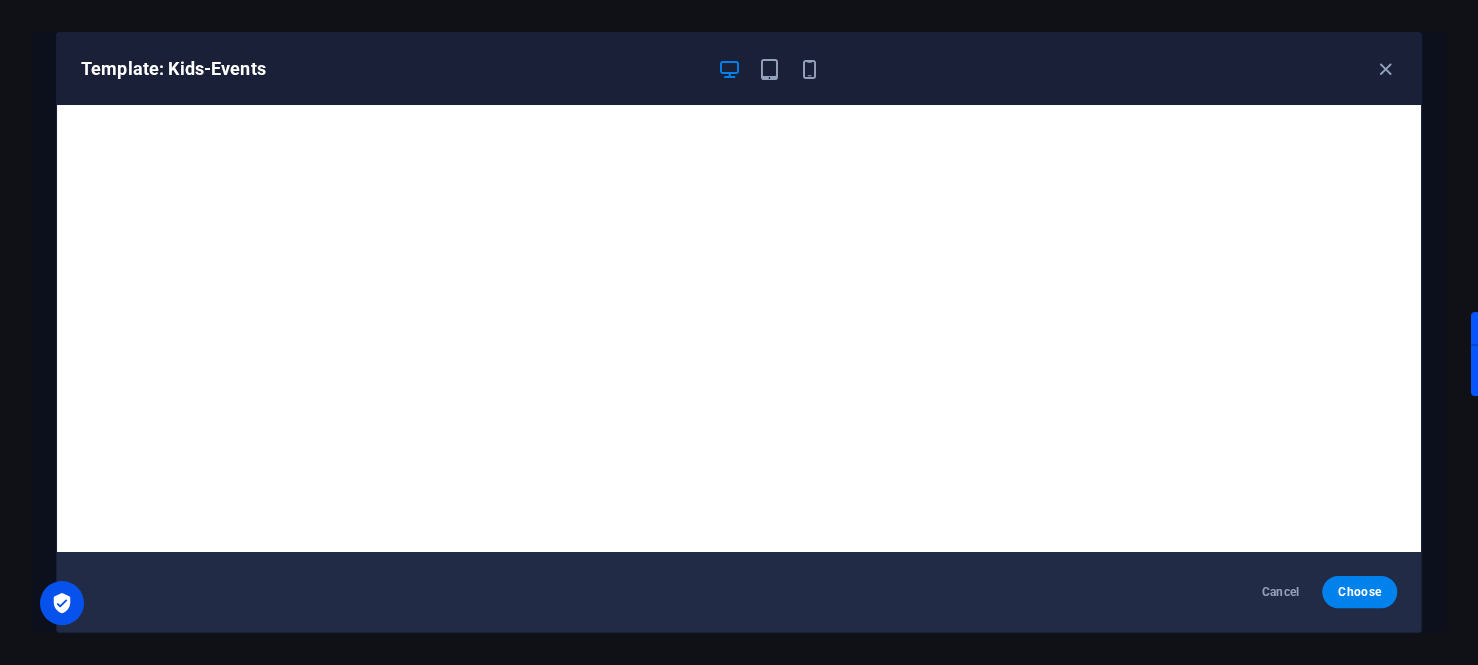 scroll, scrollTop: 5, scrollLeft: 0, axis: vertical 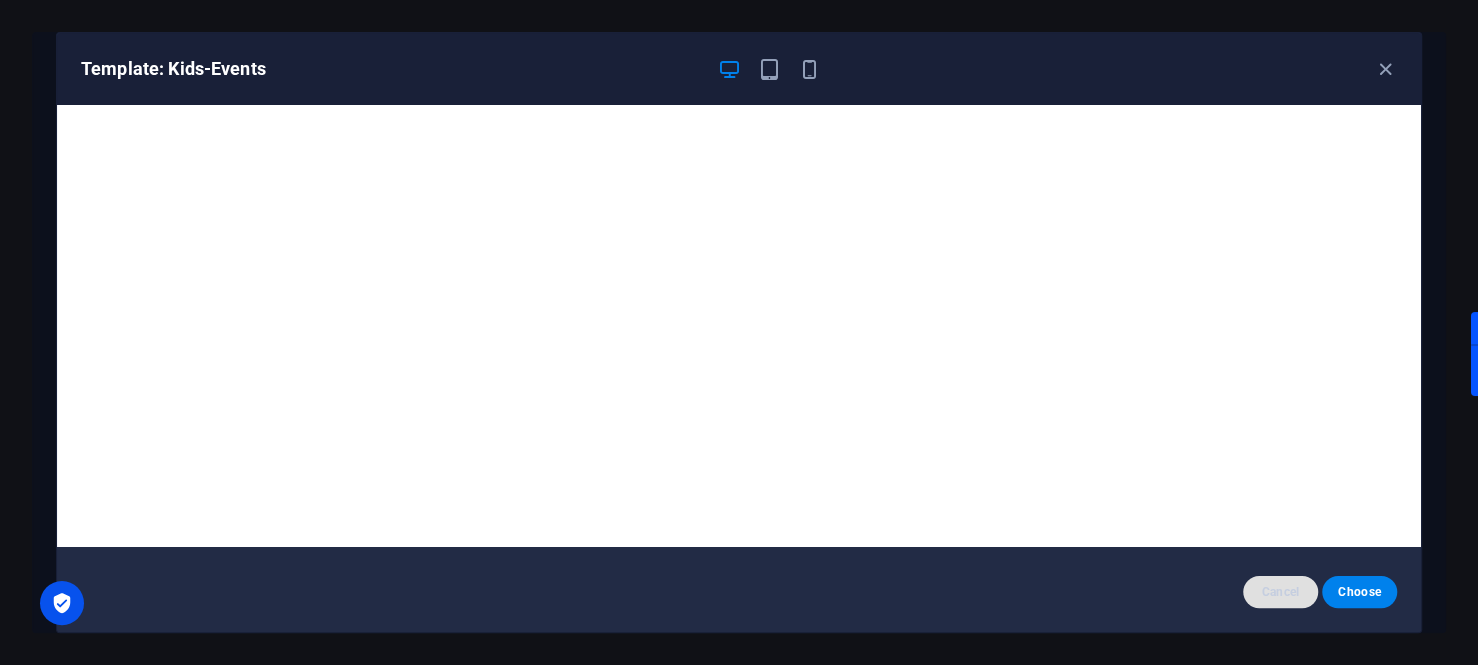 click on "Cancel" at bounding box center (1280, 592) 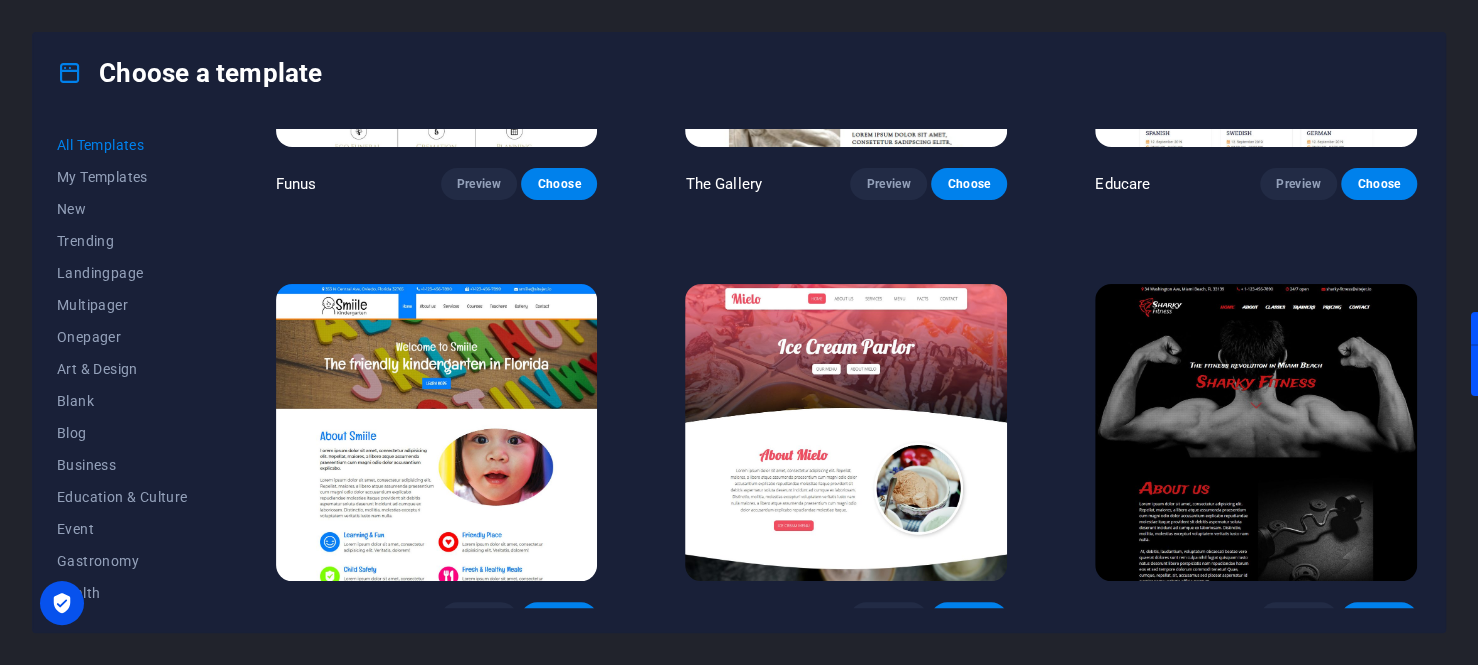 scroll, scrollTop: 12933, scrollLeft: 0, axis: vertical 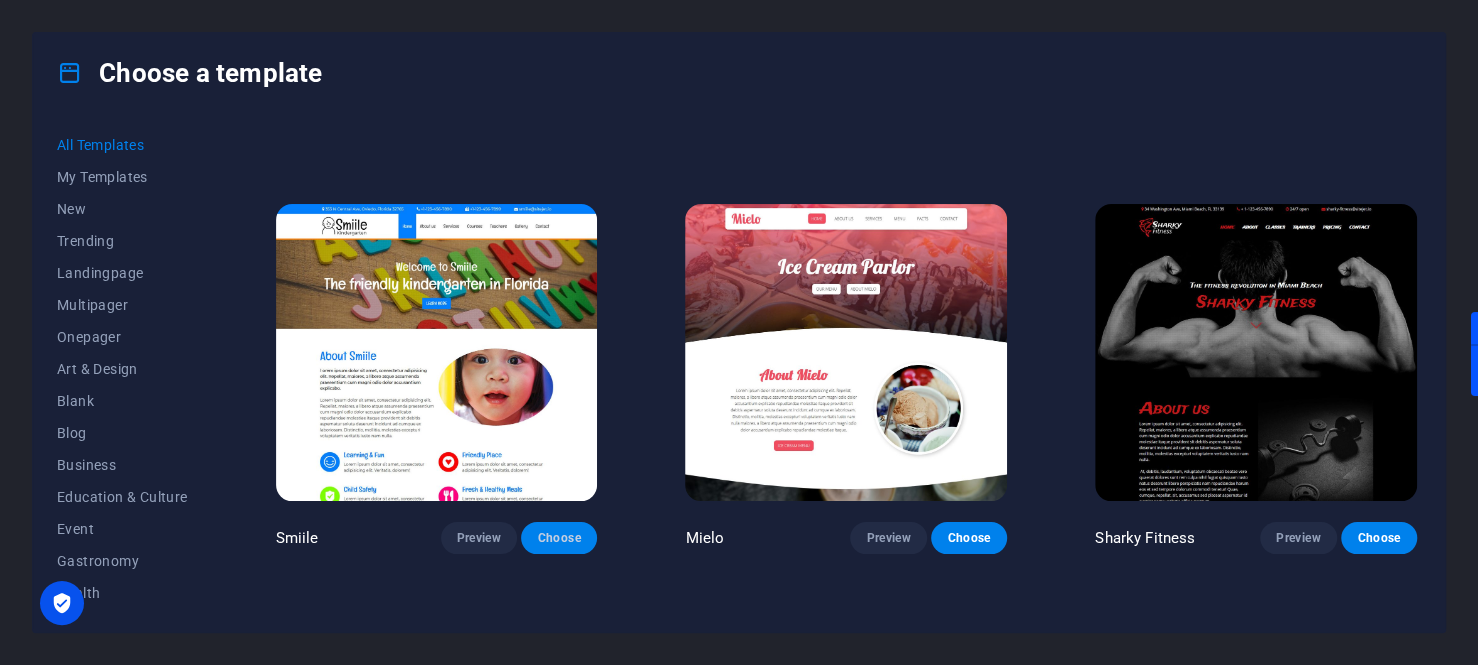 click on "Choose" at bounding box center [559, 538] 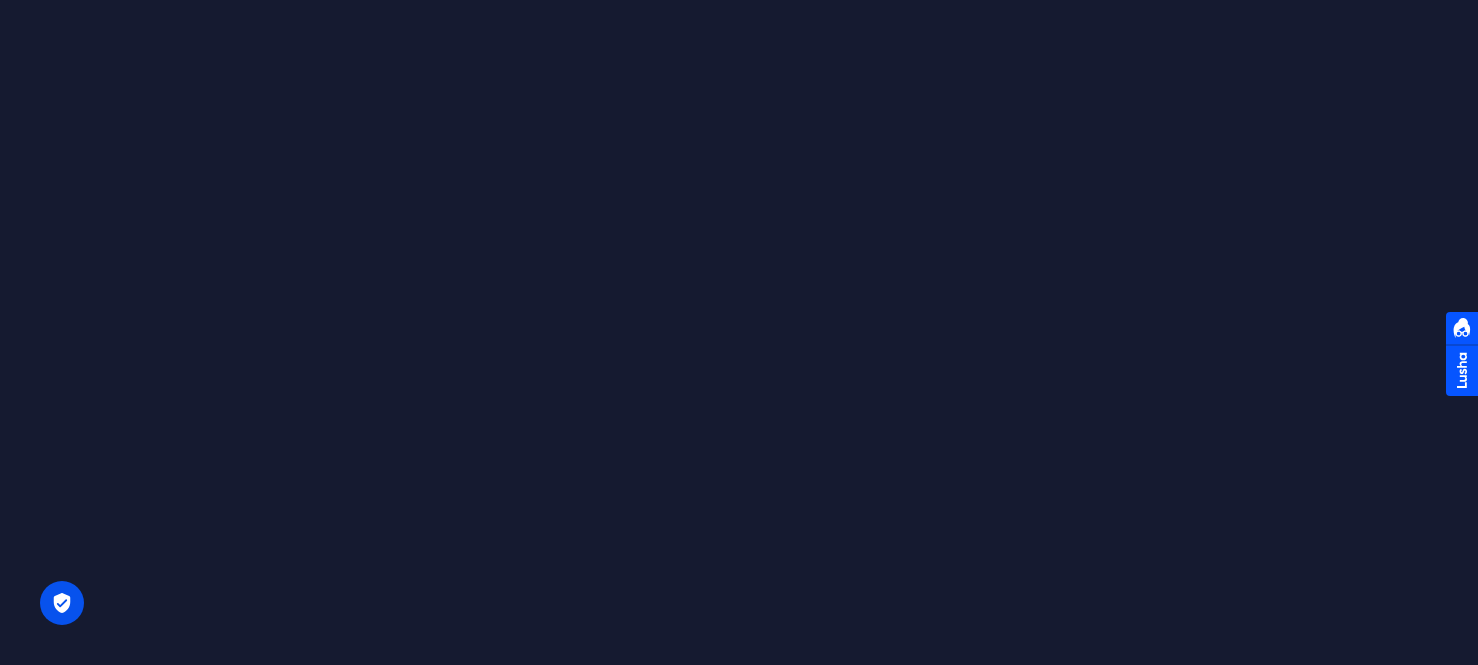 scroll, scrollTop: 0, scrollLeft: 0, axis: both 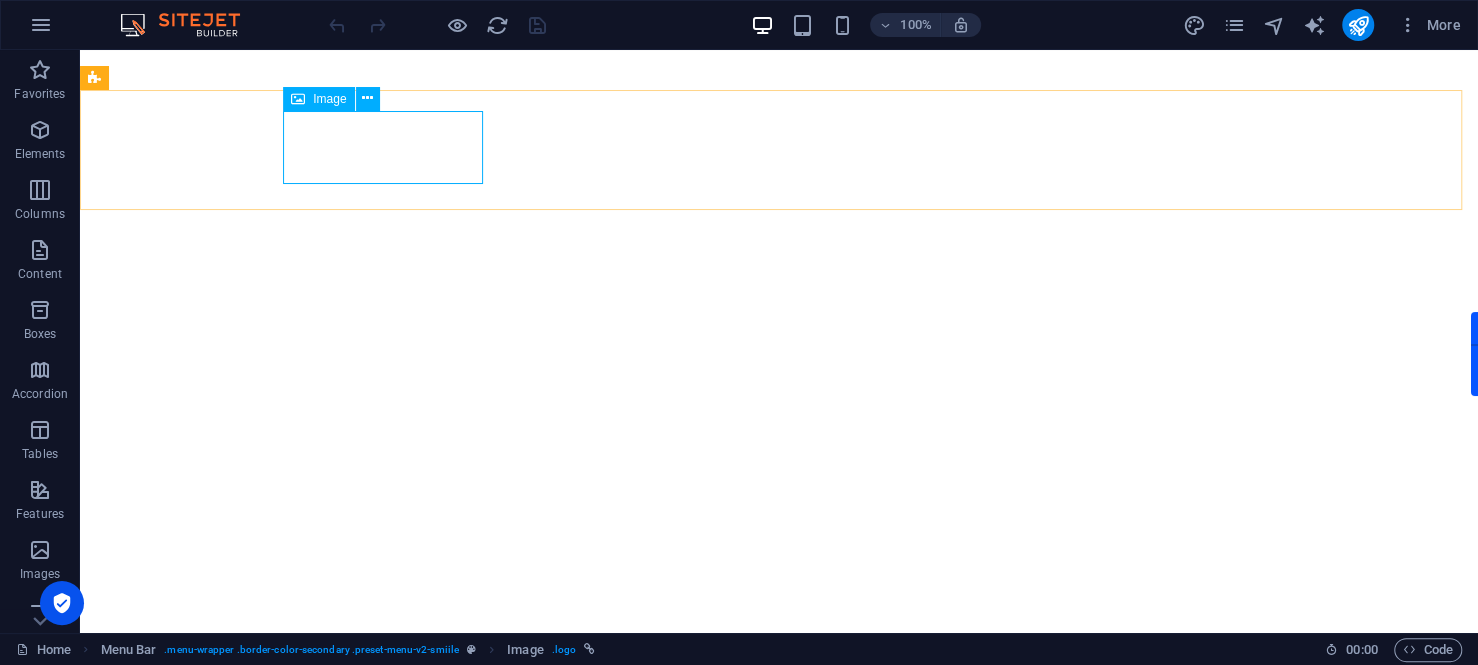 click on "Image" at bounding box center (329, 99) 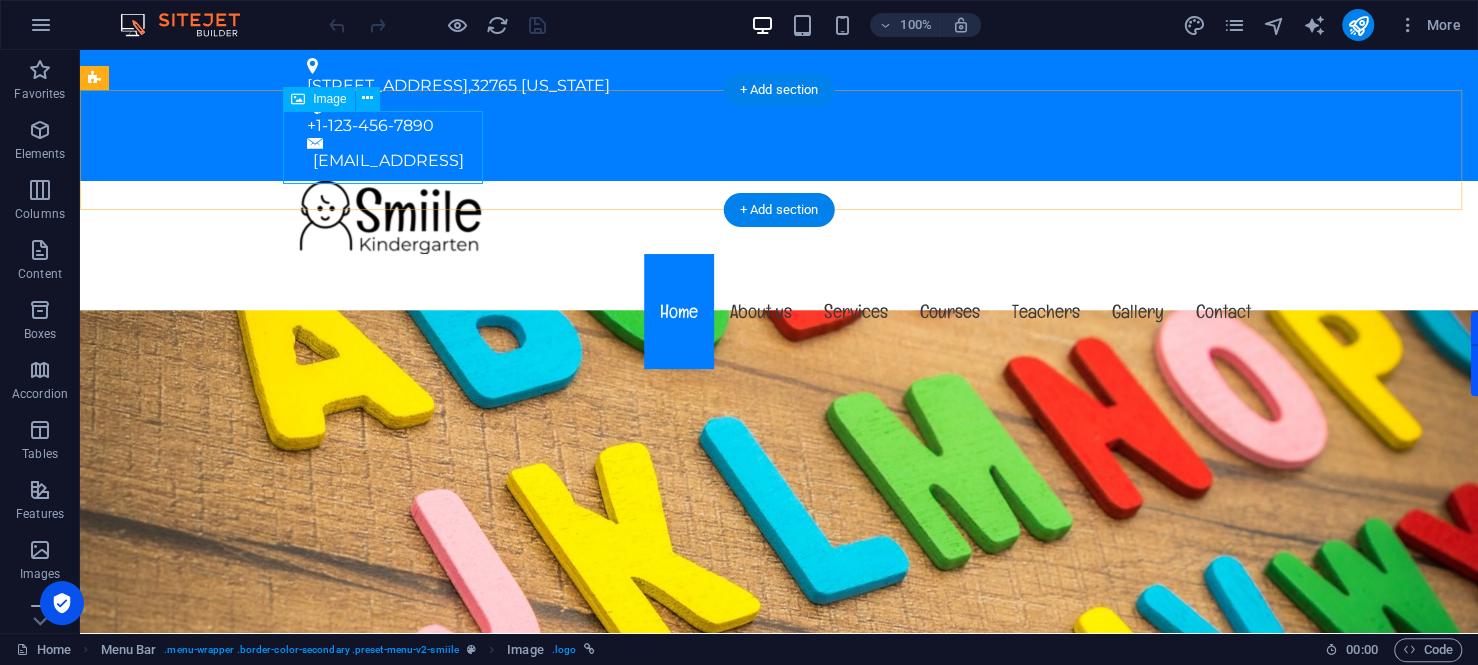 scroll, scrollTop: 0, scrollLeft: 0, axis: both 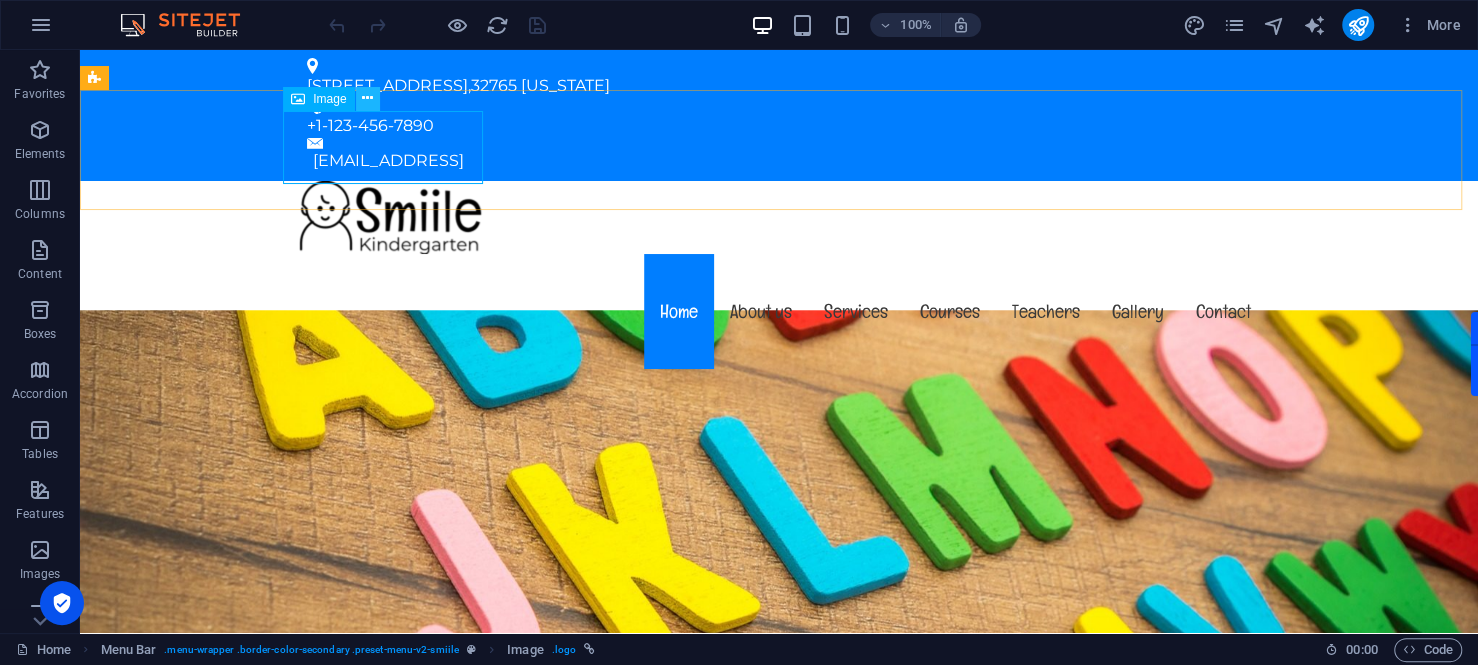 click at bounding box center [367, 98] 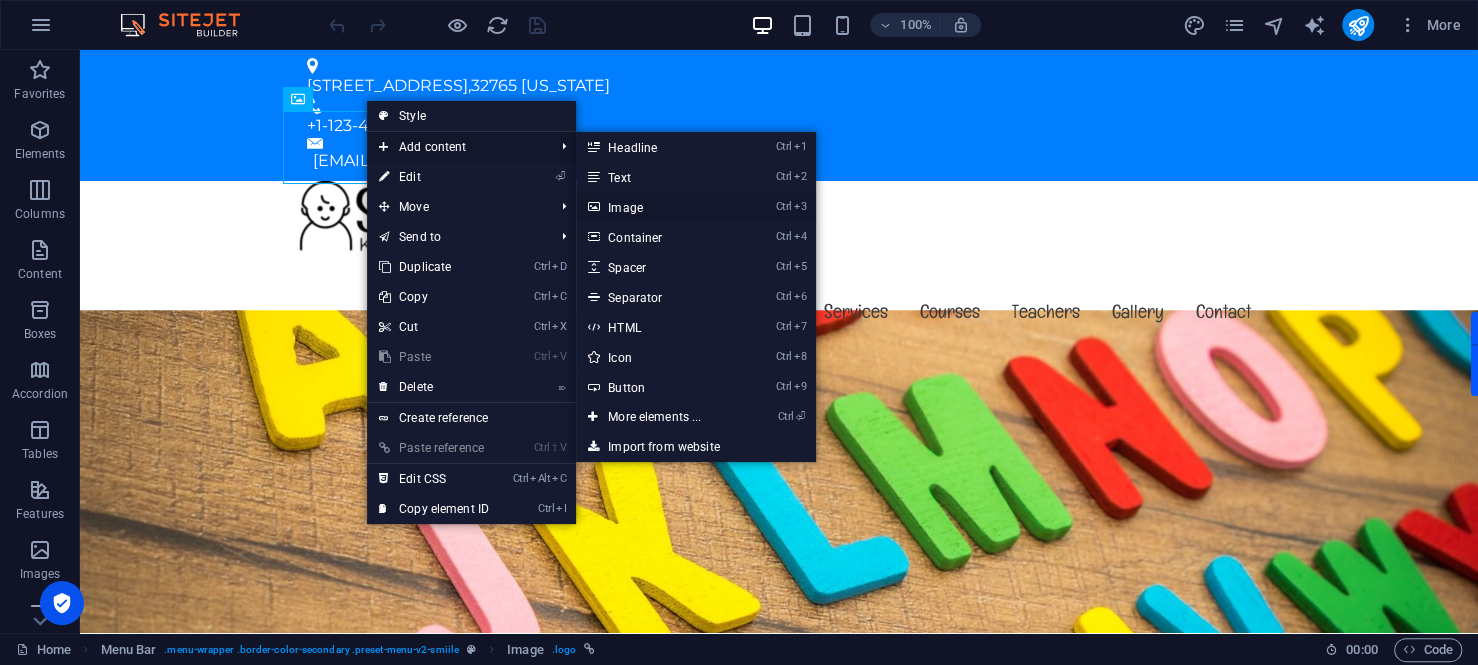 click on "Ctrl 3  Image" at bounding box center [658, 207] 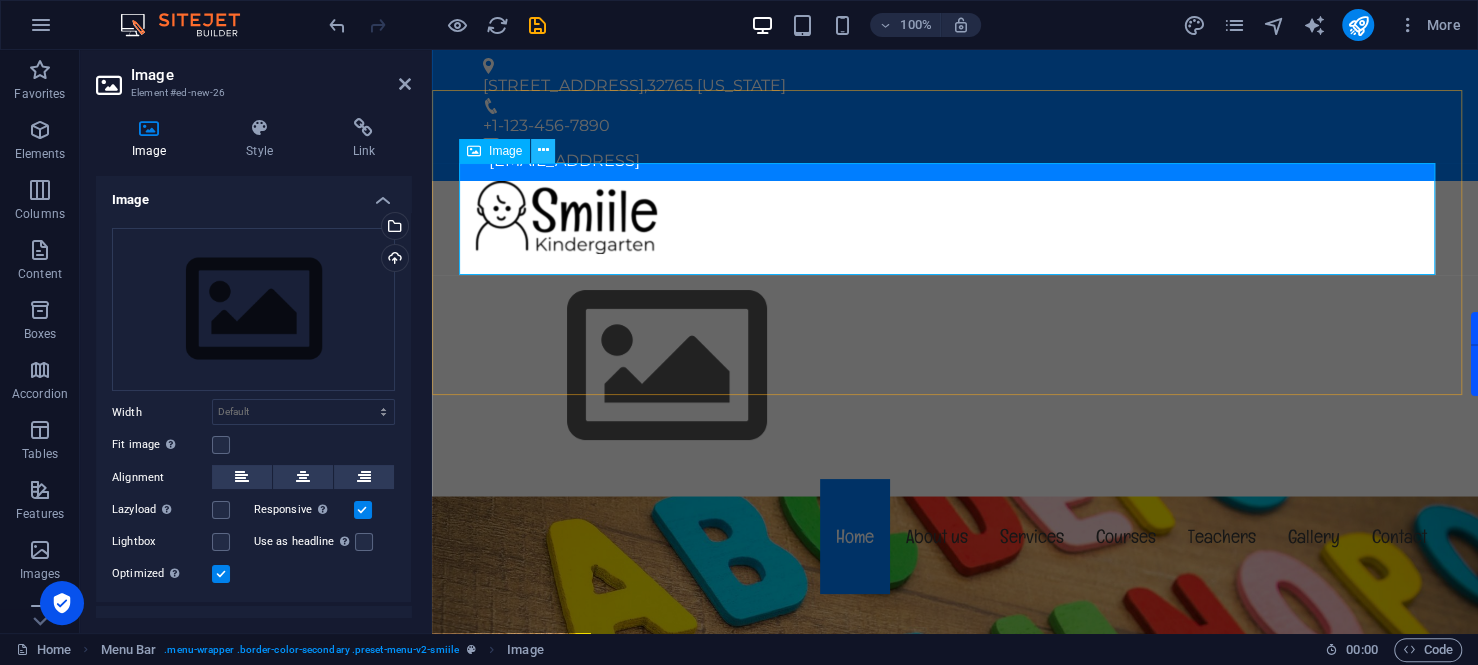 click at bounding box center [543, 150] 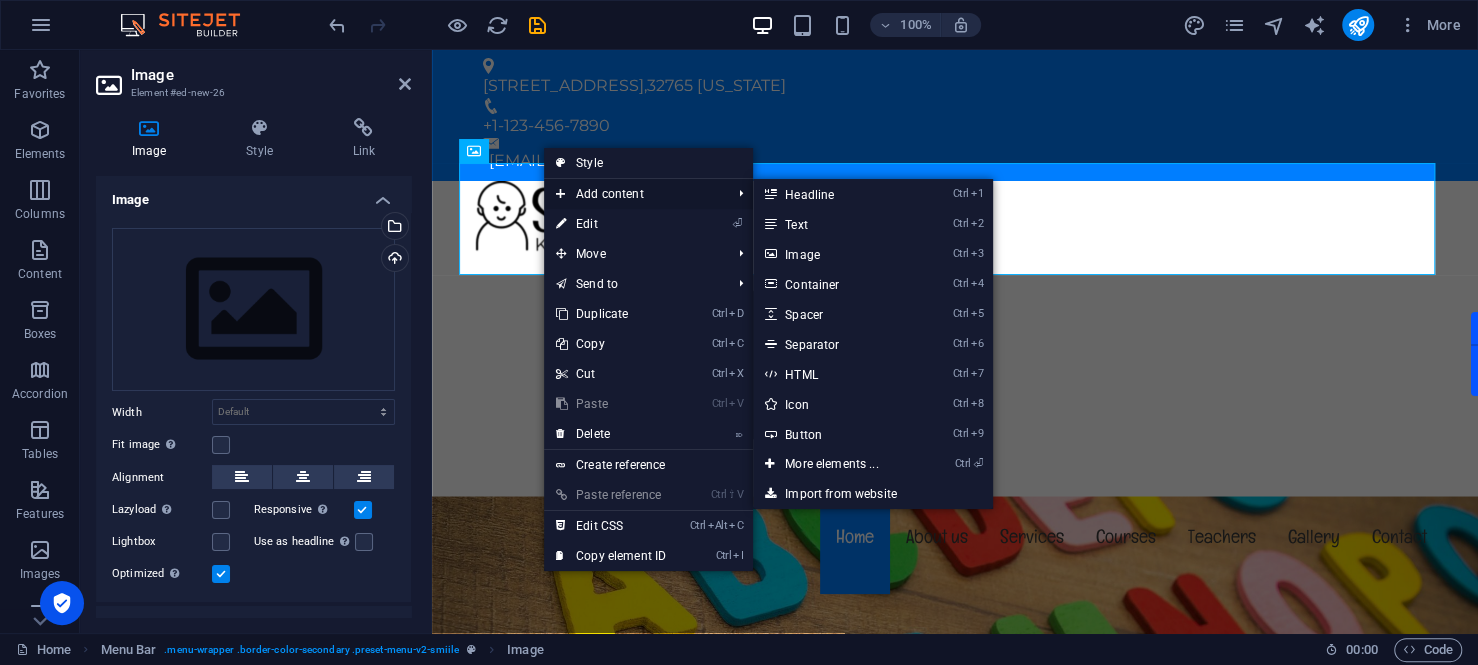 click on "Add content" at bounding box center [633, 194] 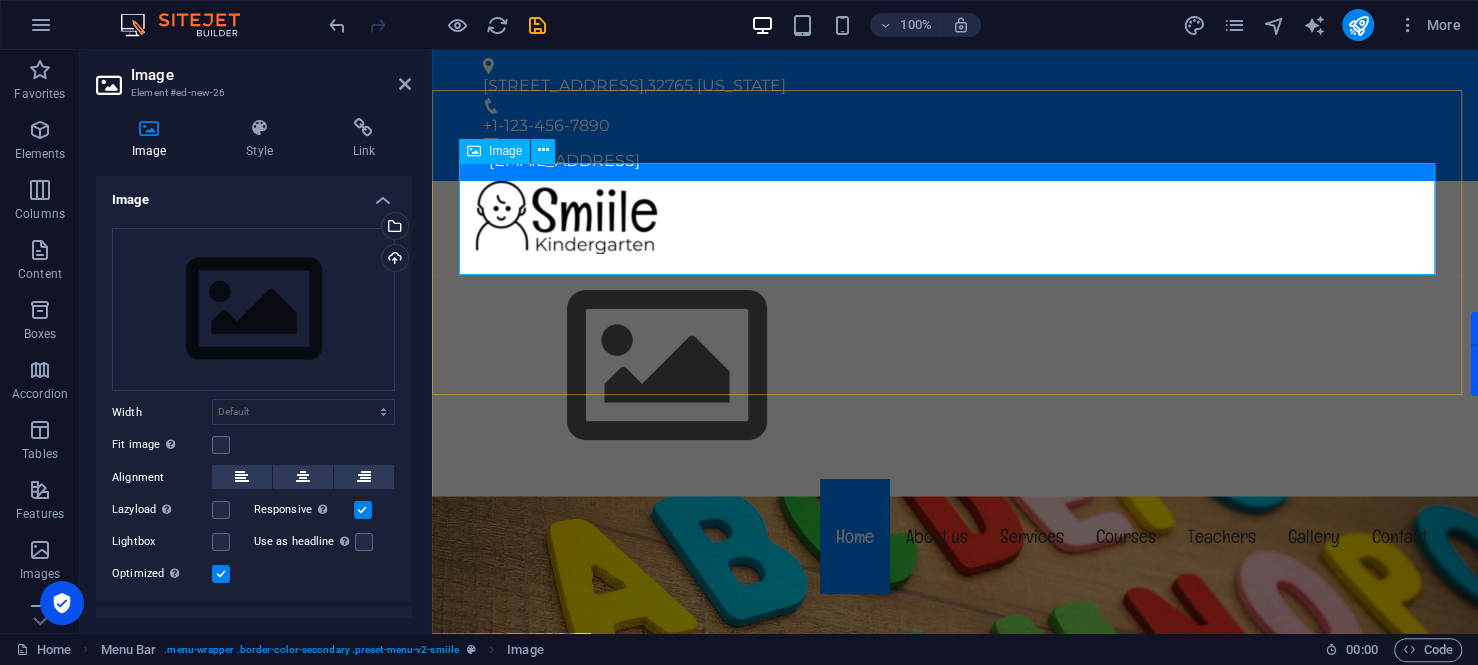 click at bounding box center [955, 366] 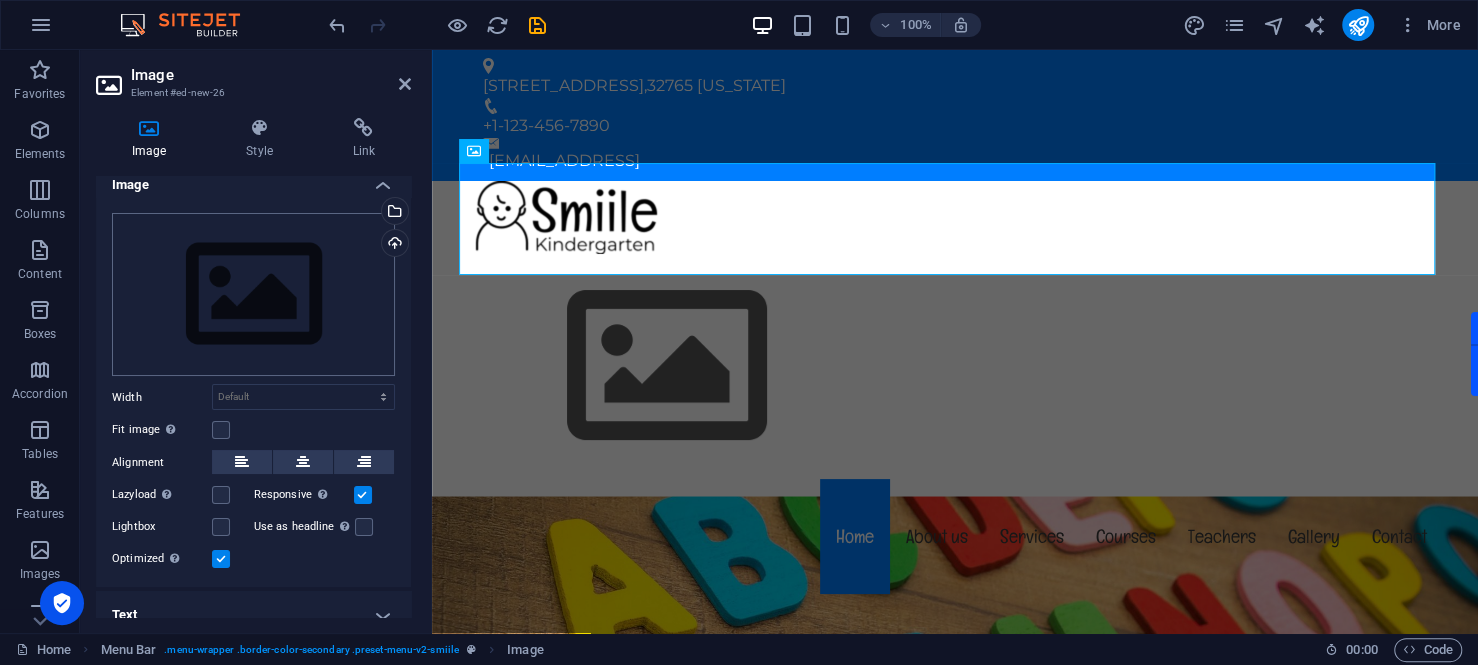 scroll, scrollTop: 0, scrollLeft: 0, axis: both 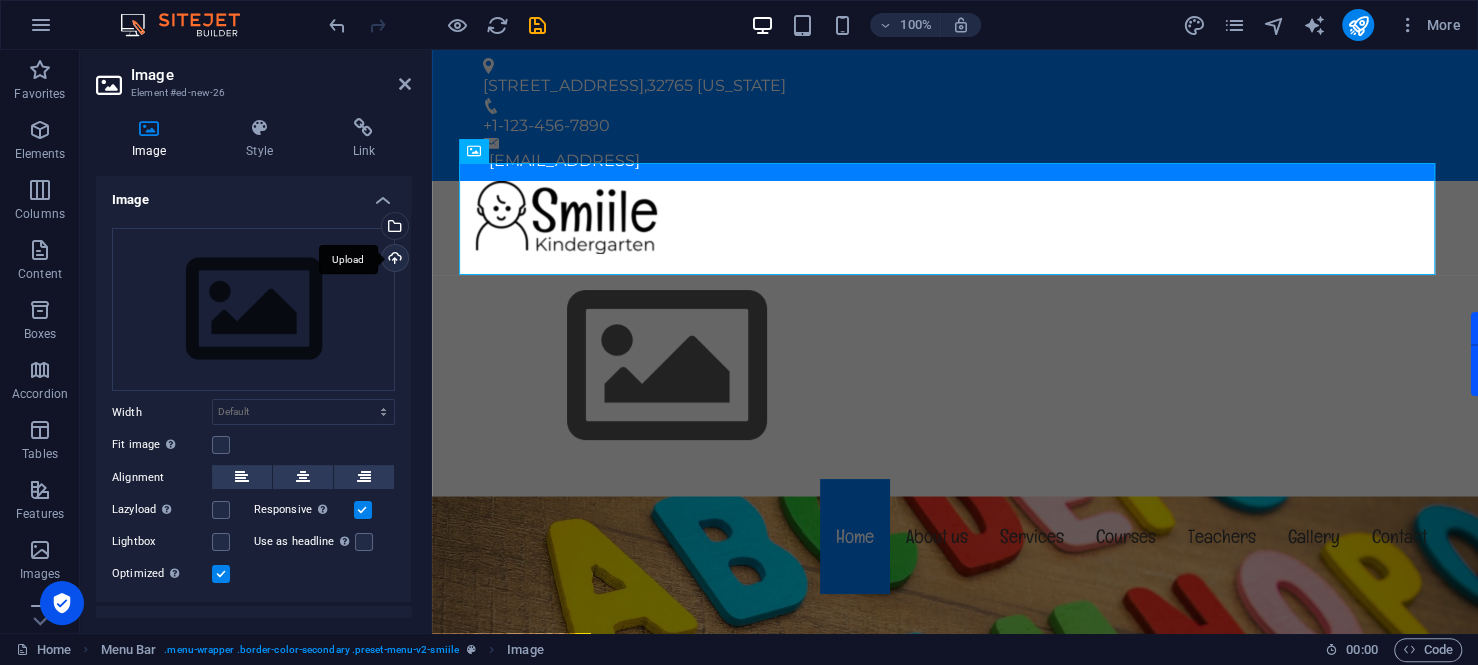 click on "Upload" at bounding box center (393, 260) 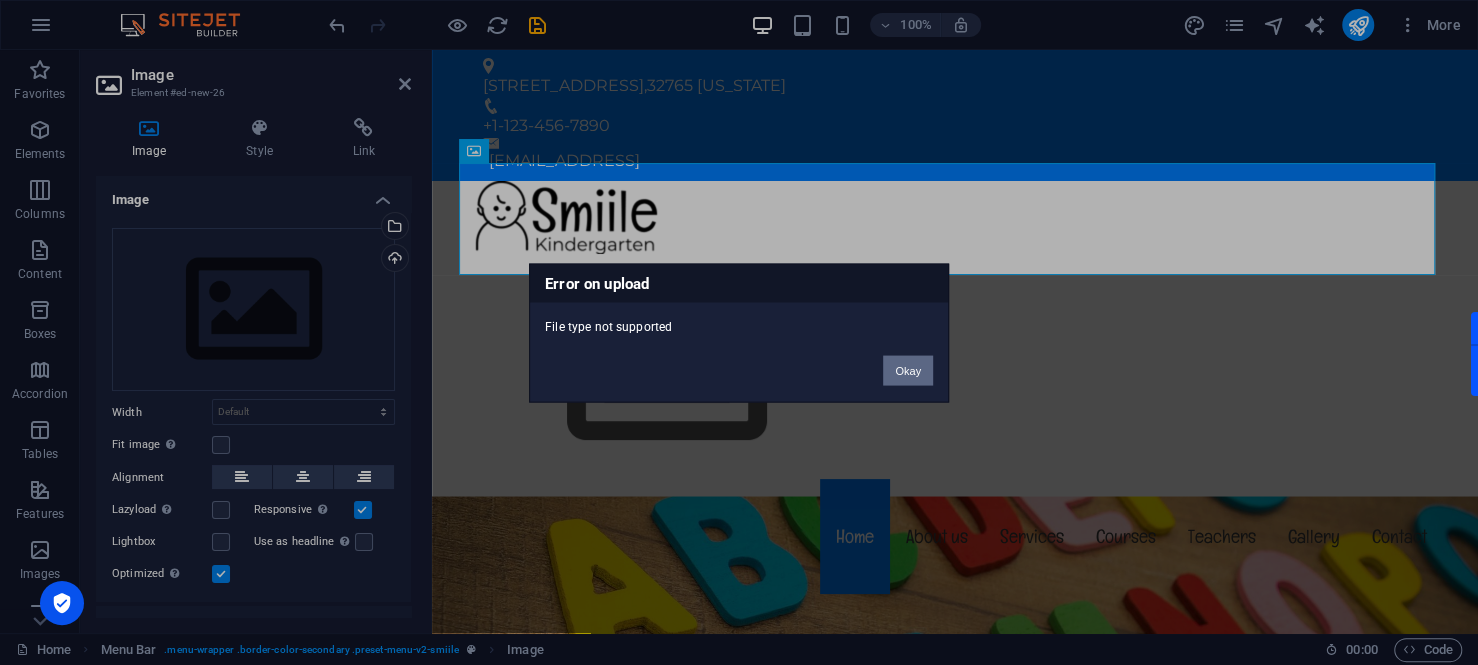 click on "Okay" at bounding box center (908, 370) 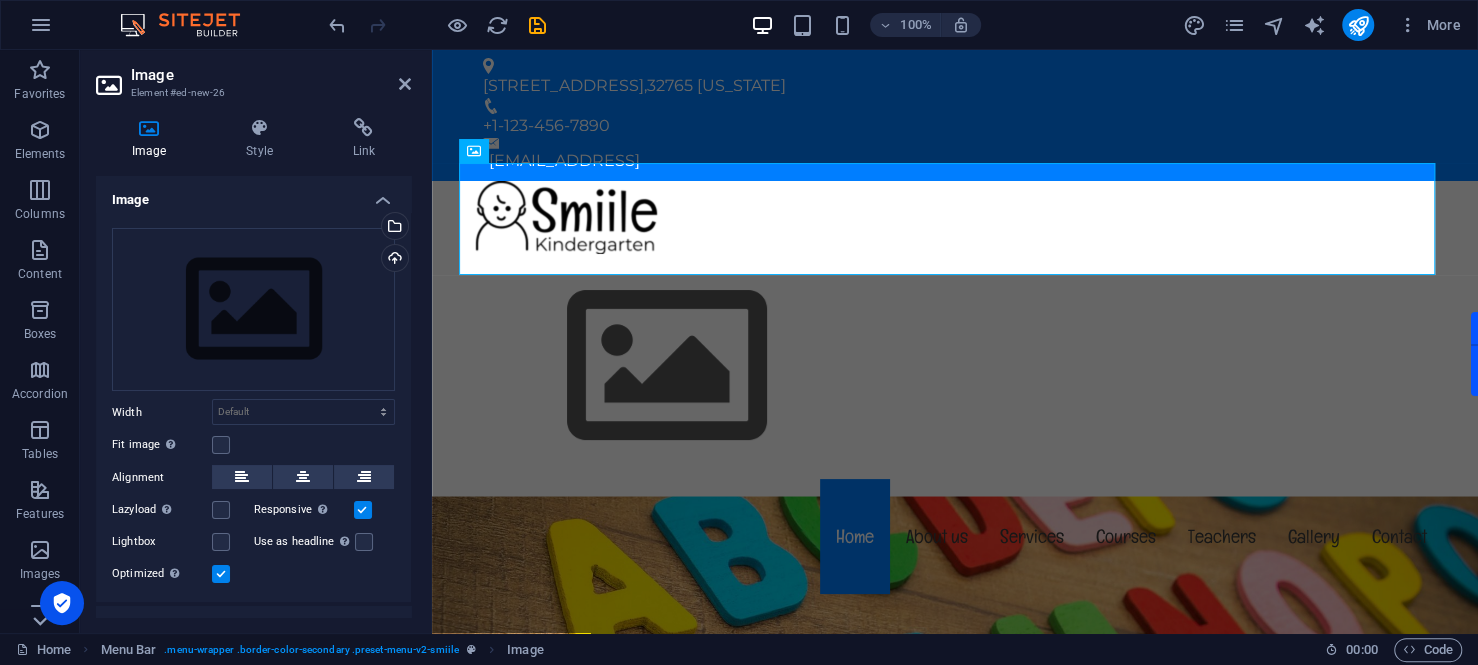 click 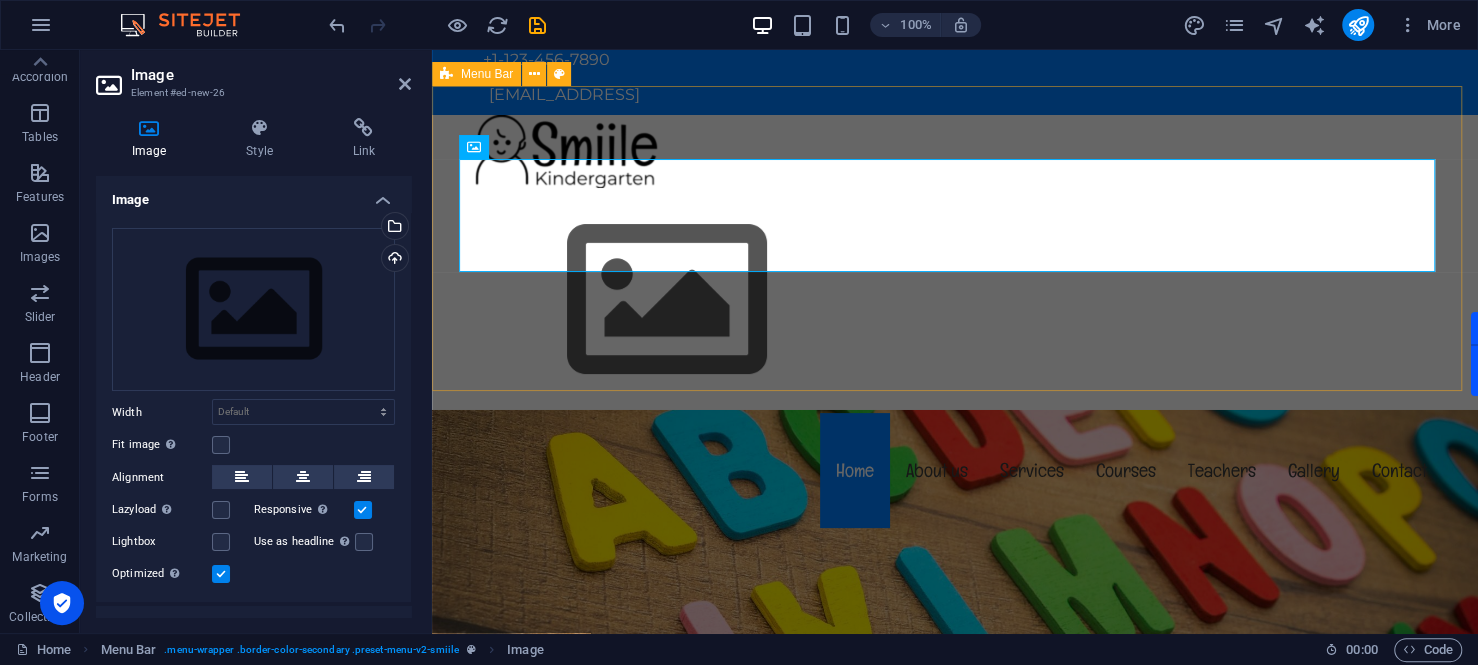 scroll, scrollTop: 0, scrollLeft: 0, axis: both 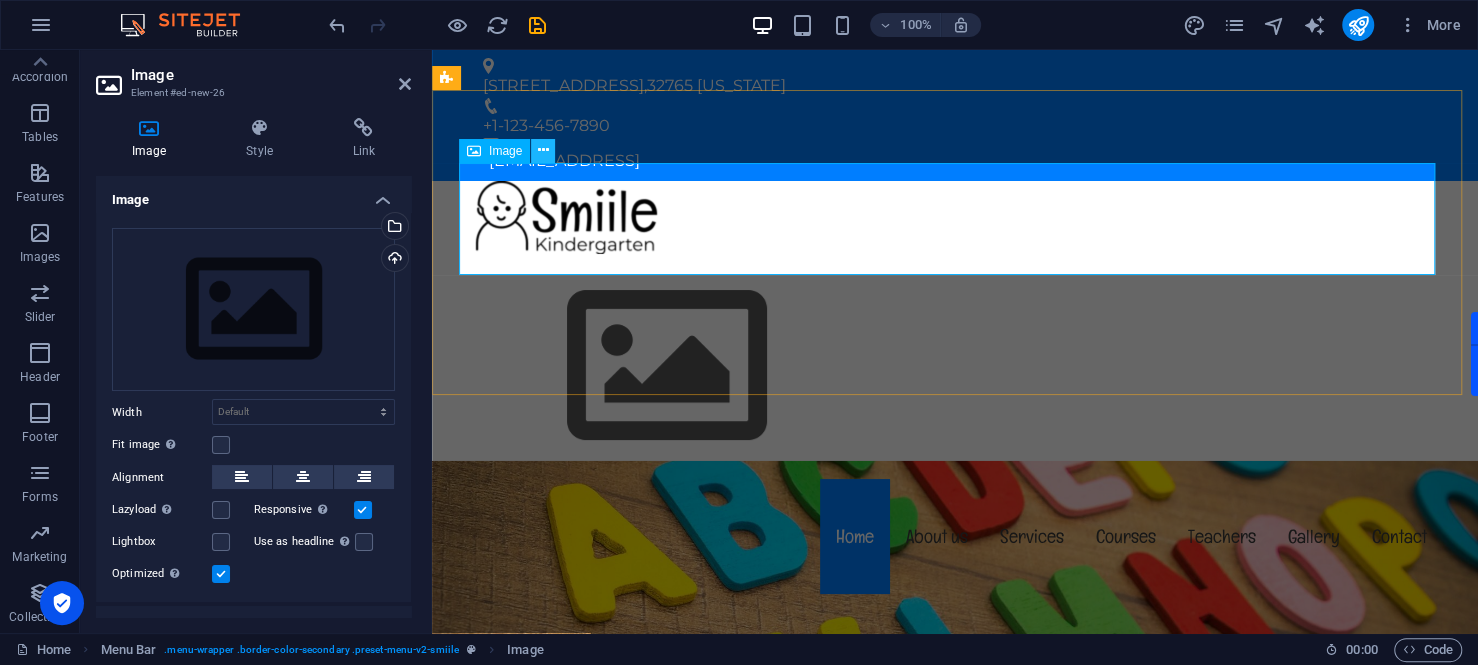 click at bounding box center [543, 150] 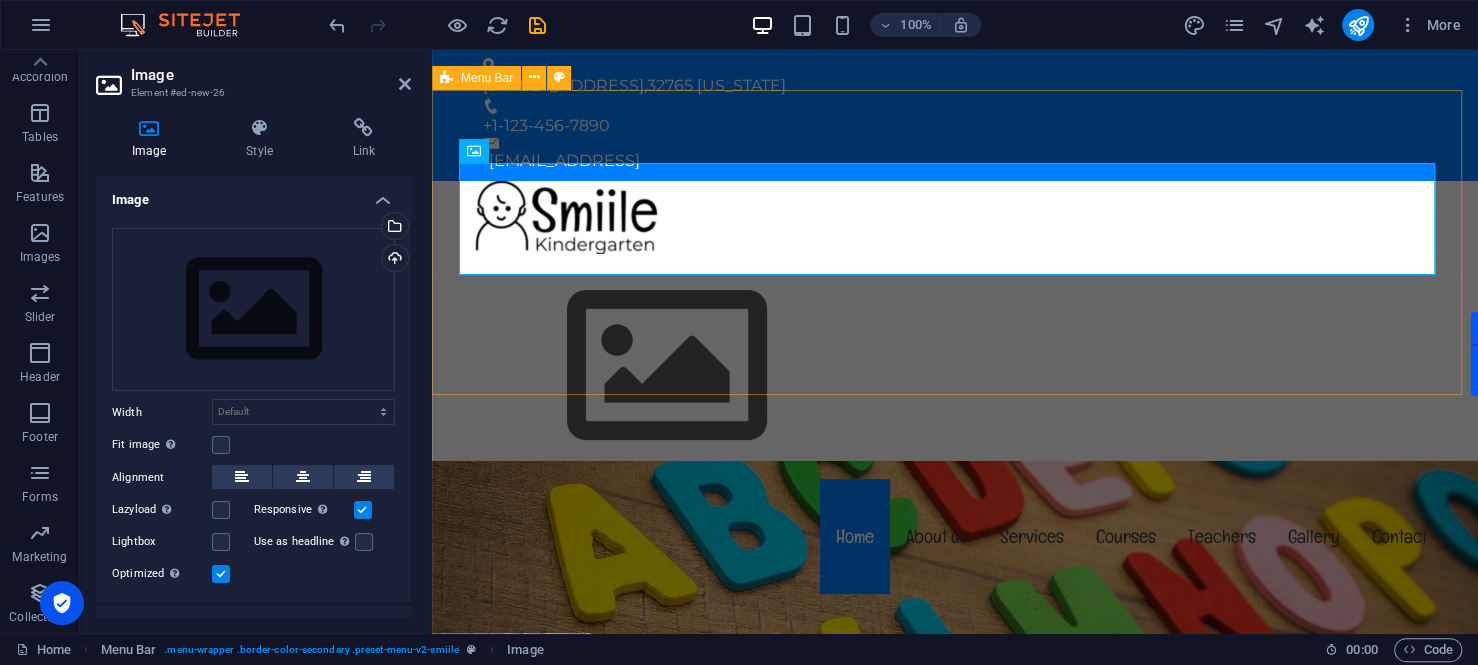 drag, startPoint x: 864, startPoint y: 139, endPoint x: 804, endPoint y: 94, distance: 75 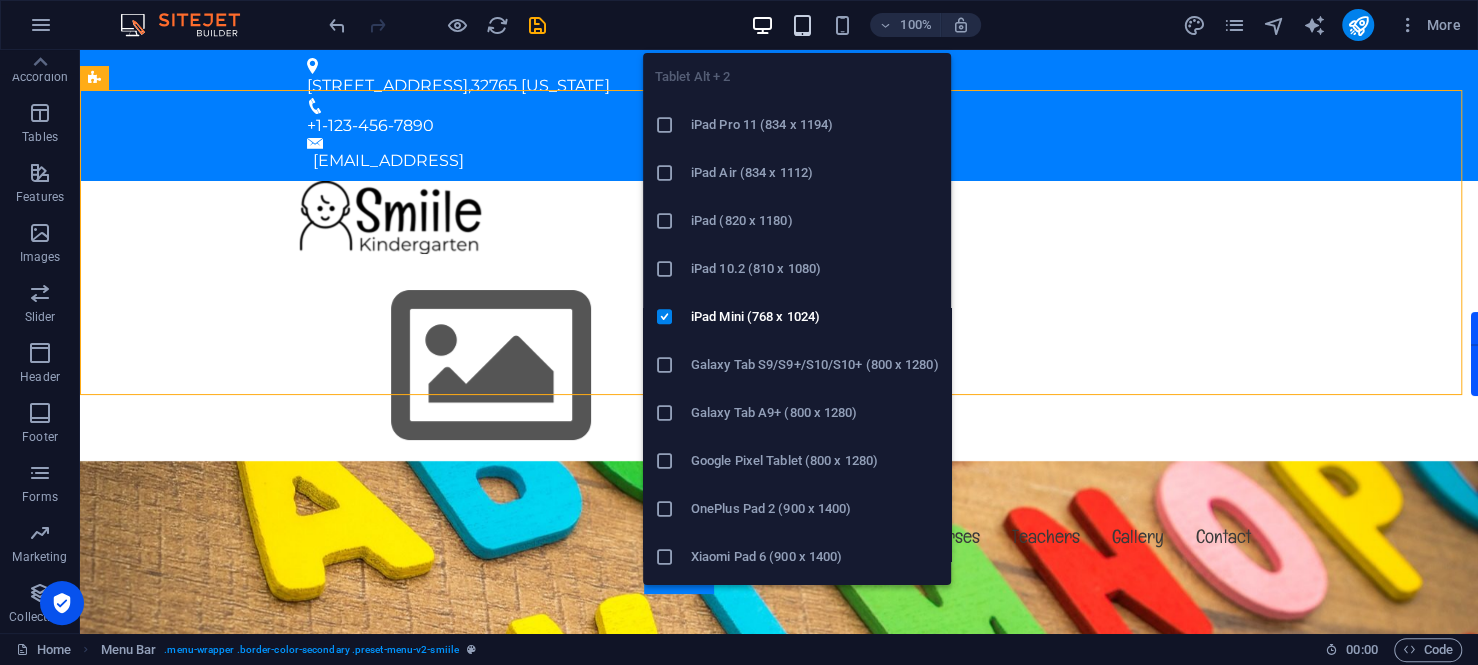 click at bounding box center [801, 25] 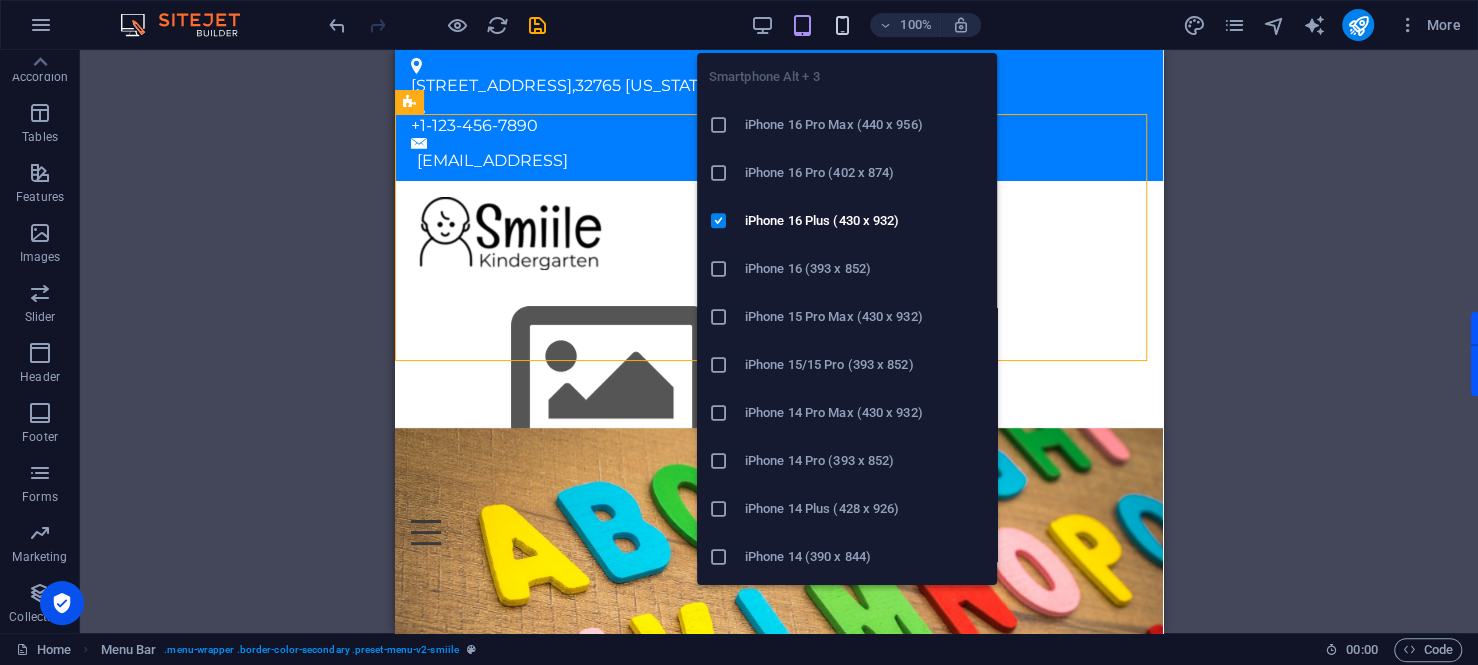 click at bounding box center (841, 25) 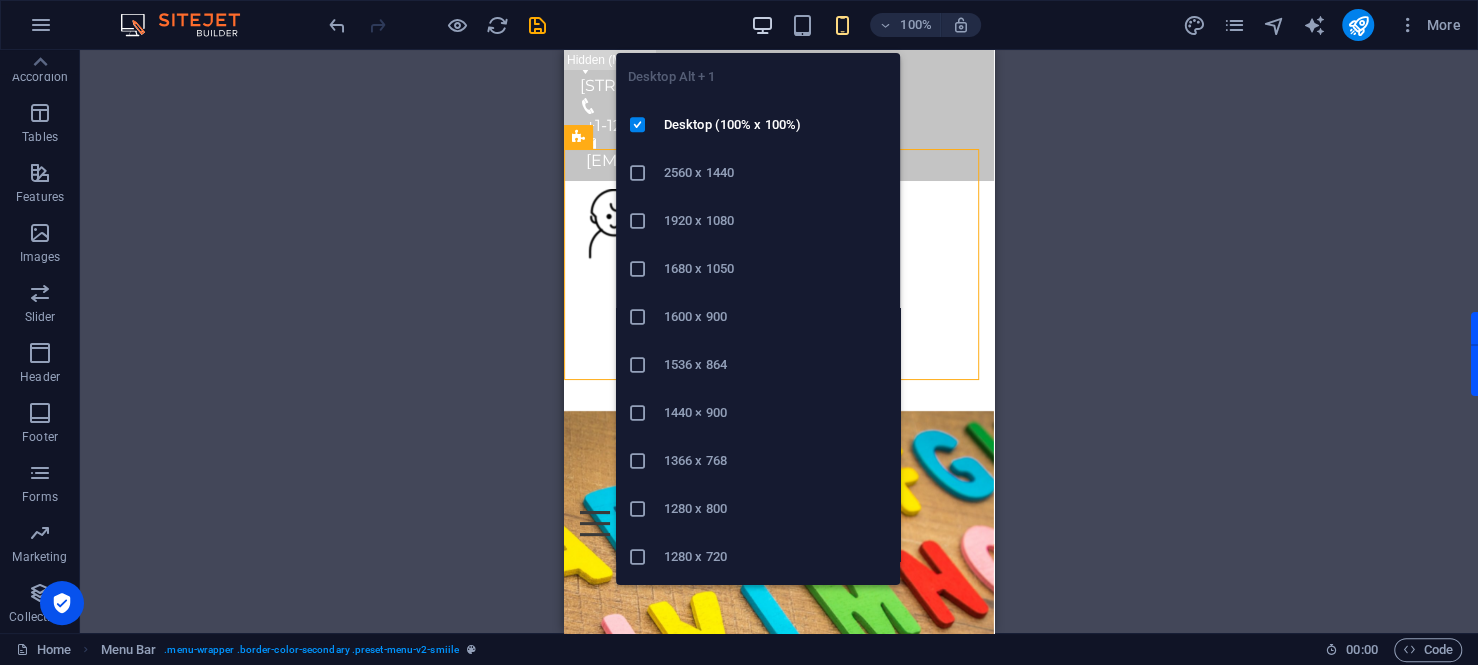 click at bounding box center [761, 25] 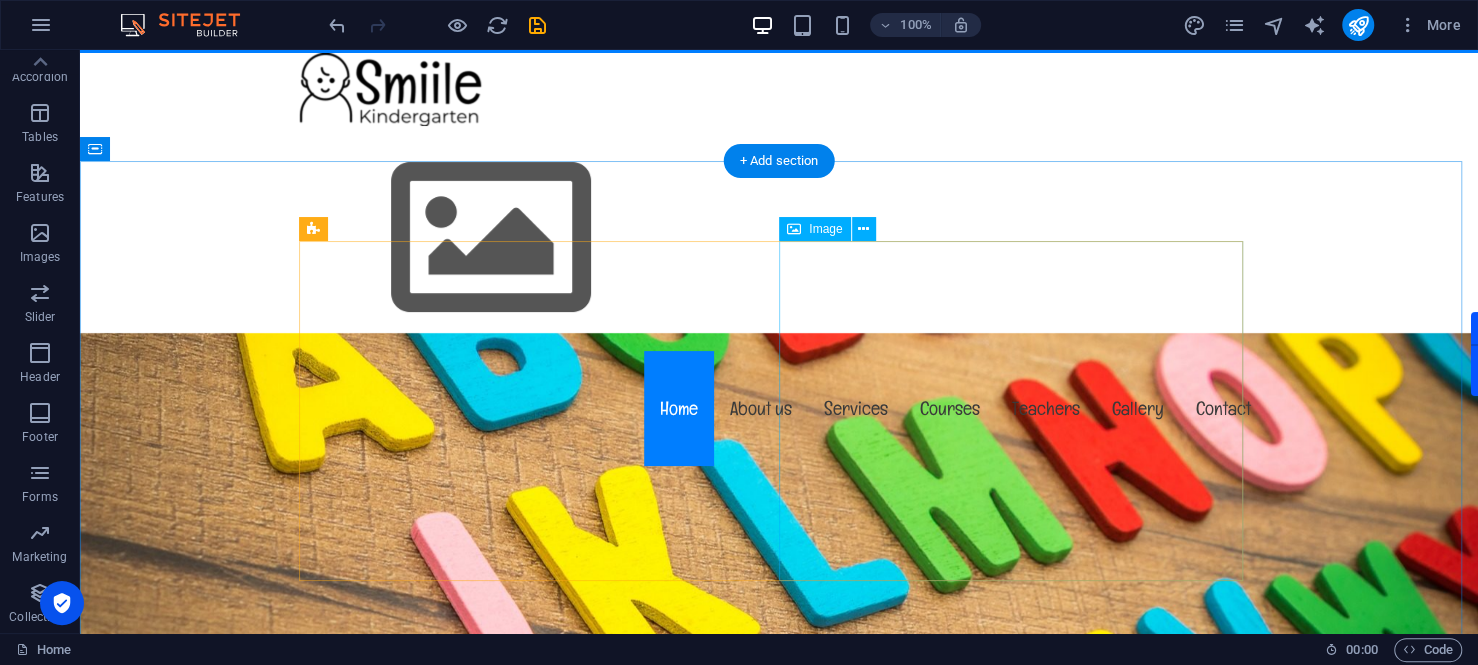 scroll, scrollTop: 0, scrollLeft: 0, axis: both 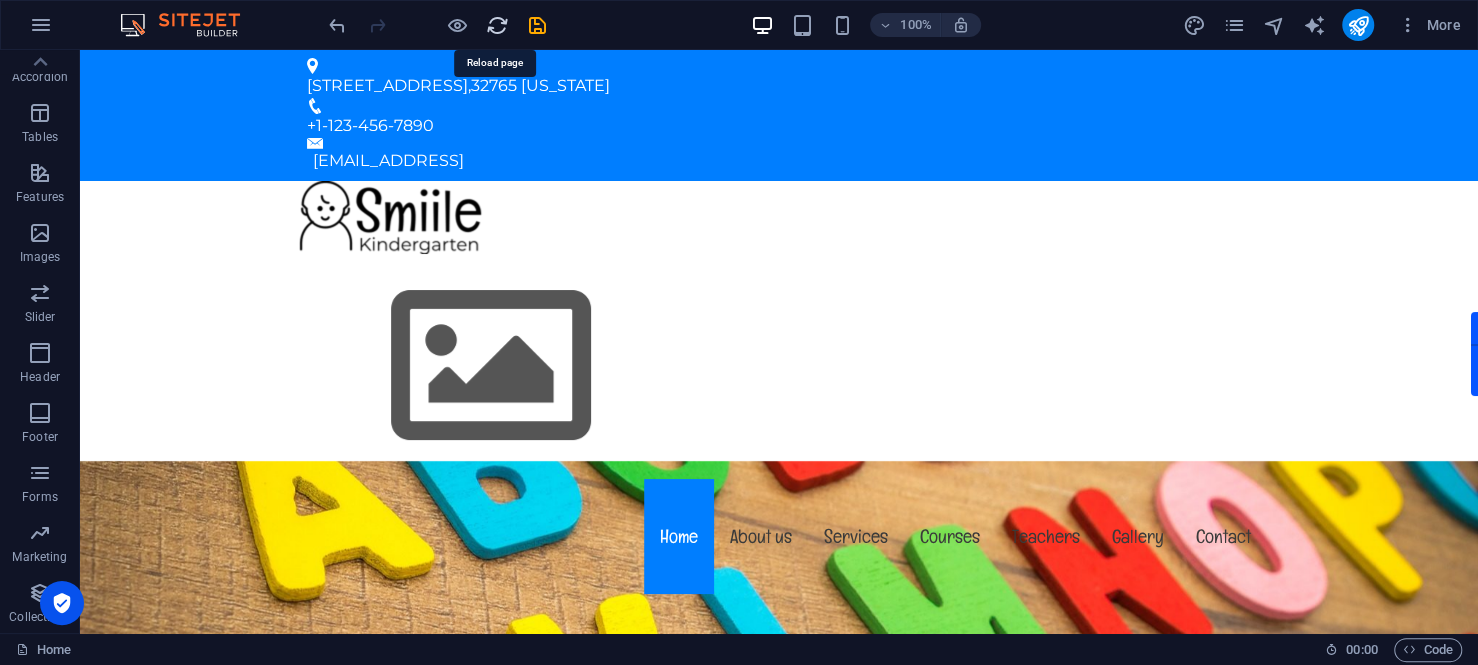 click at bounding box center (497, 25) 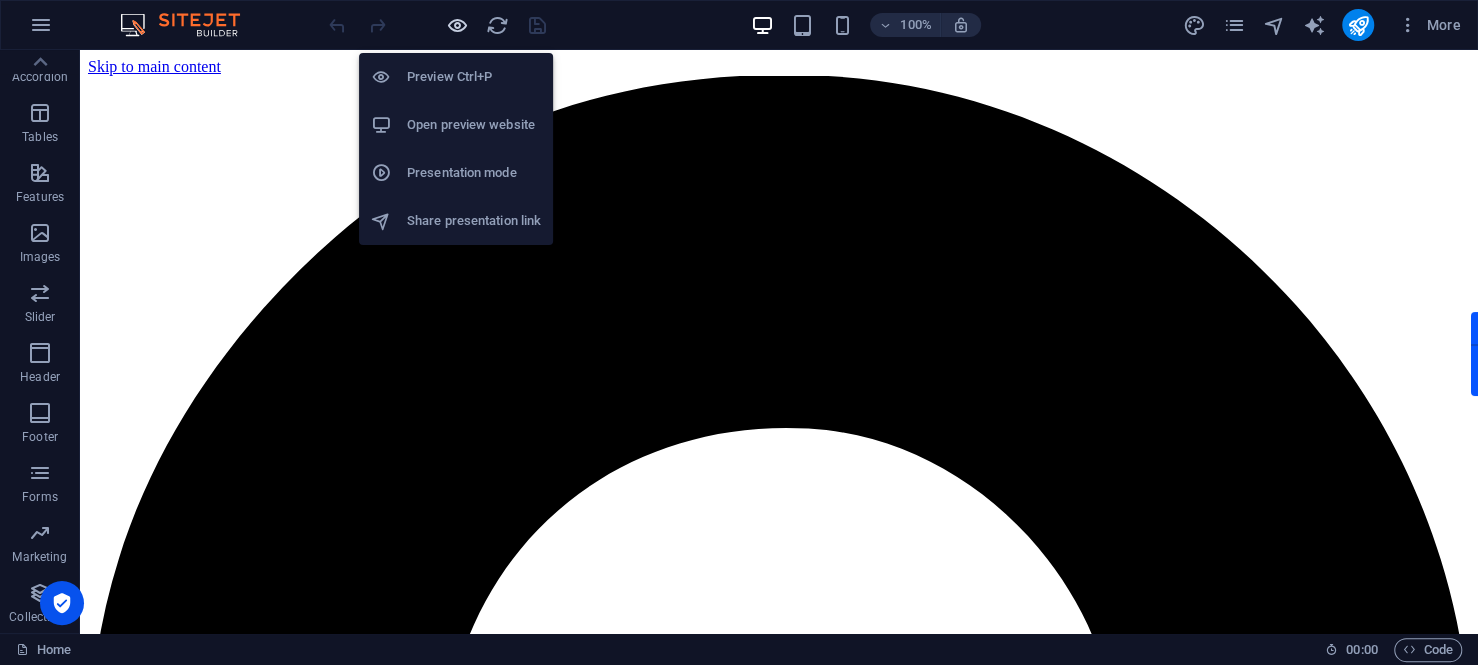 scroll, scrollTop: 0, scrollLeft: 0, axis: both 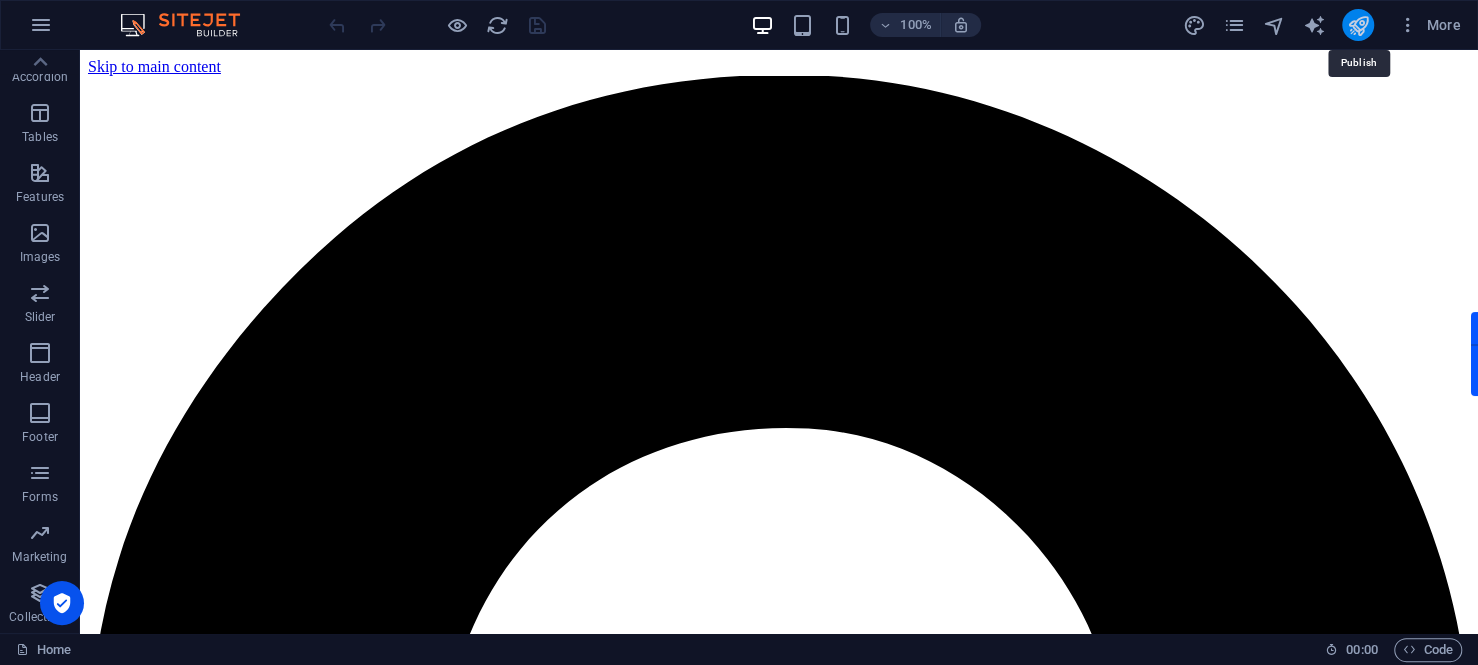 click at bounding box center (1357, 25) 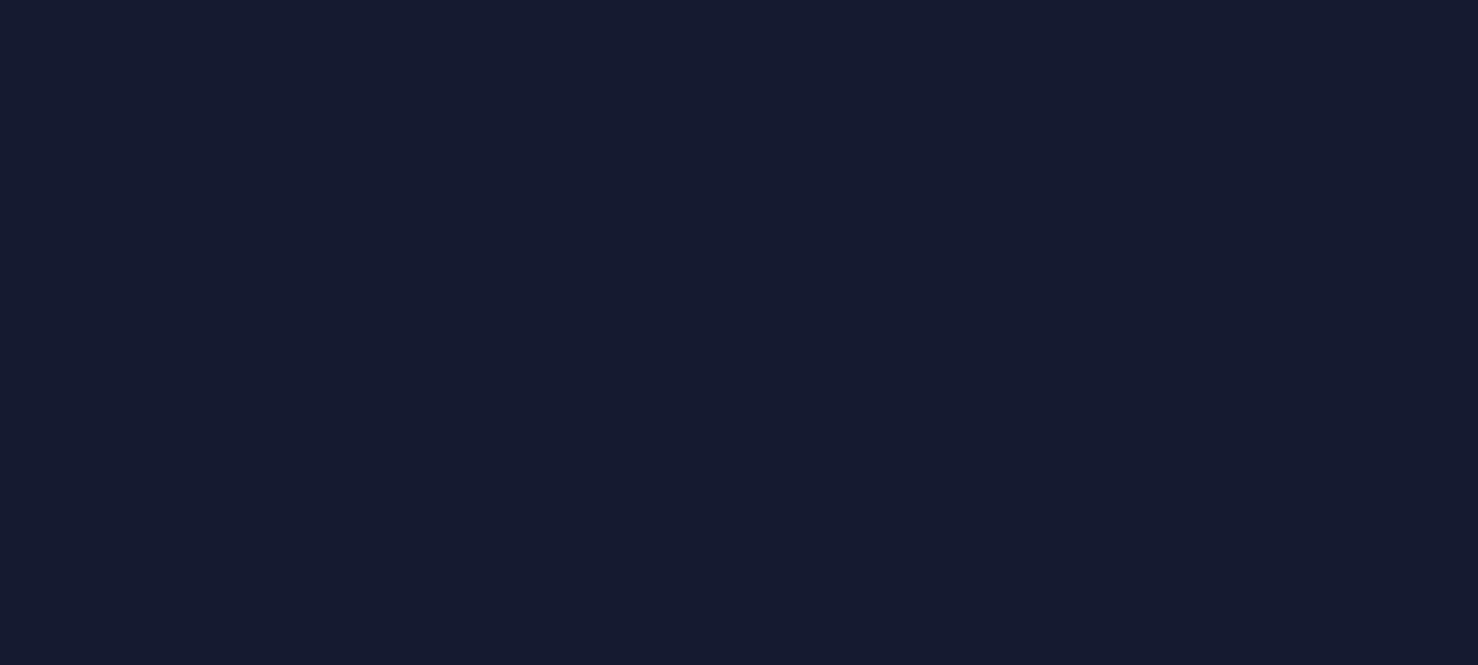 scroll, scrollTop: 0, scrollLeft: 0, axis: both 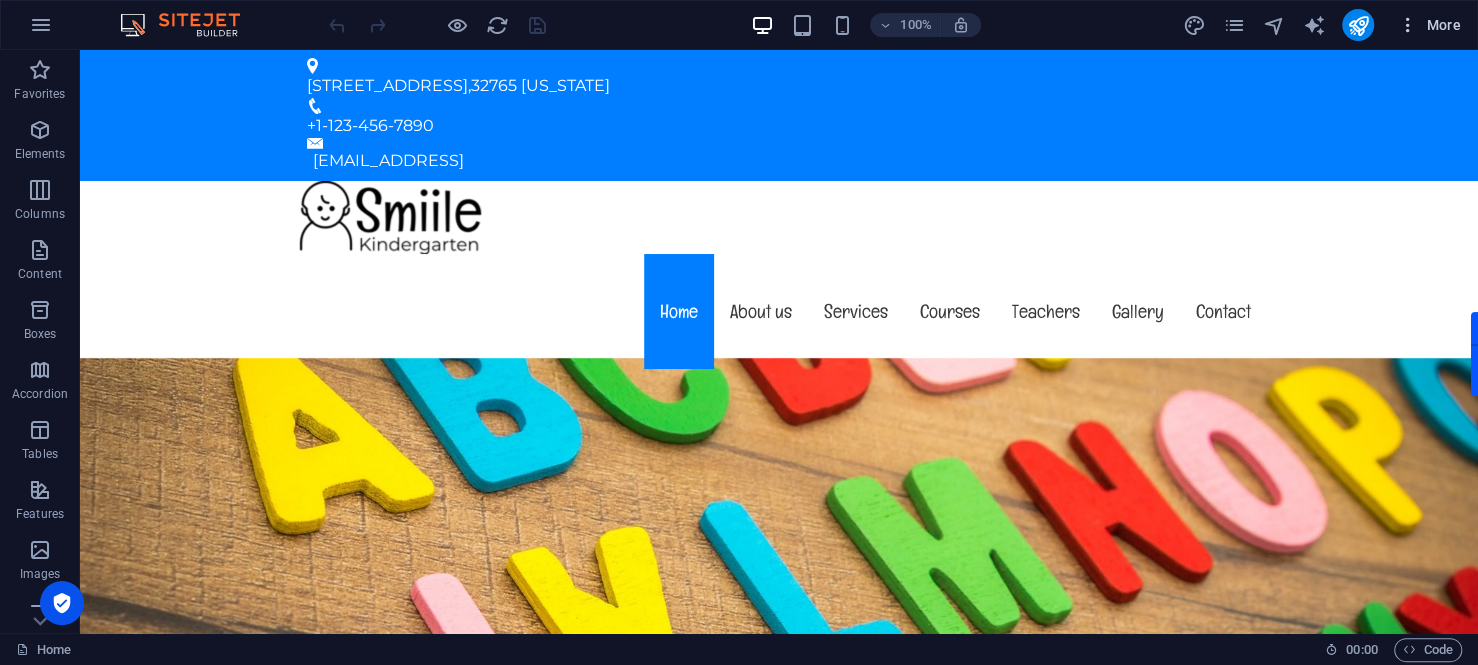 click on "More" at bounding box center [1429, 25] 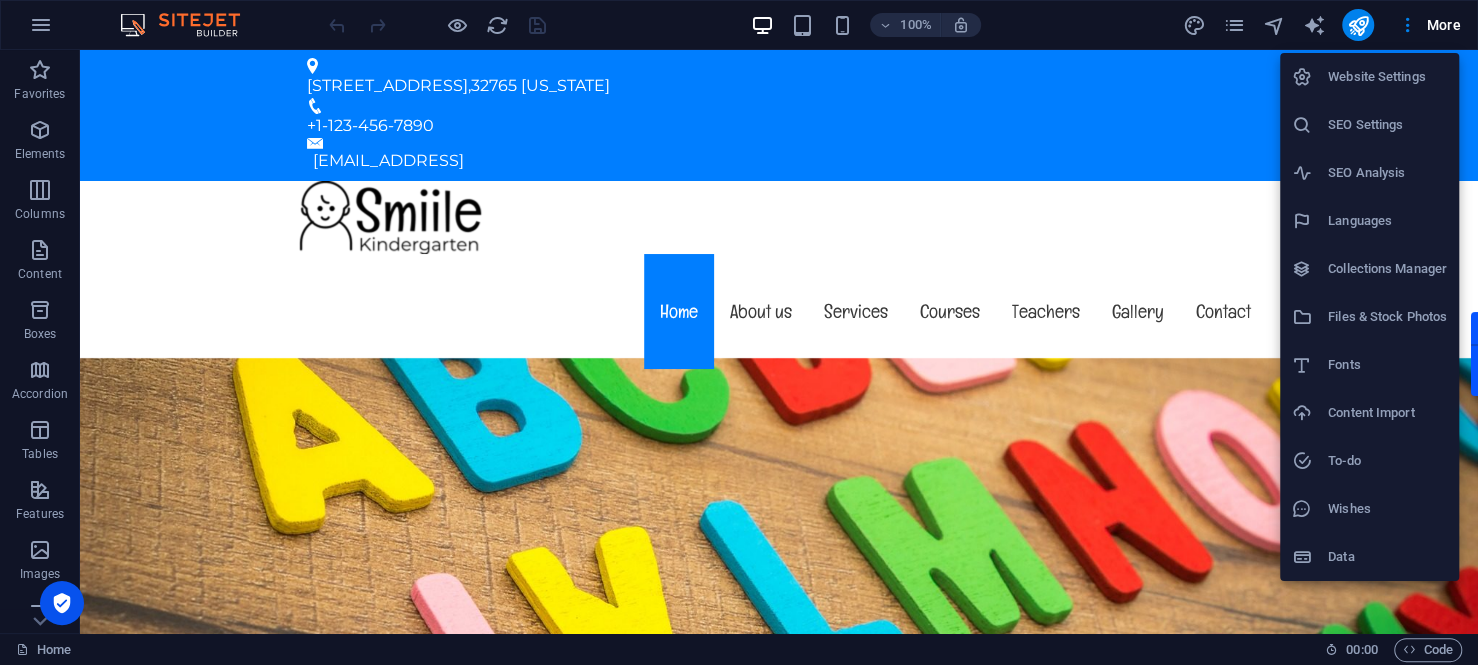 click at bounding box center (739, 332) 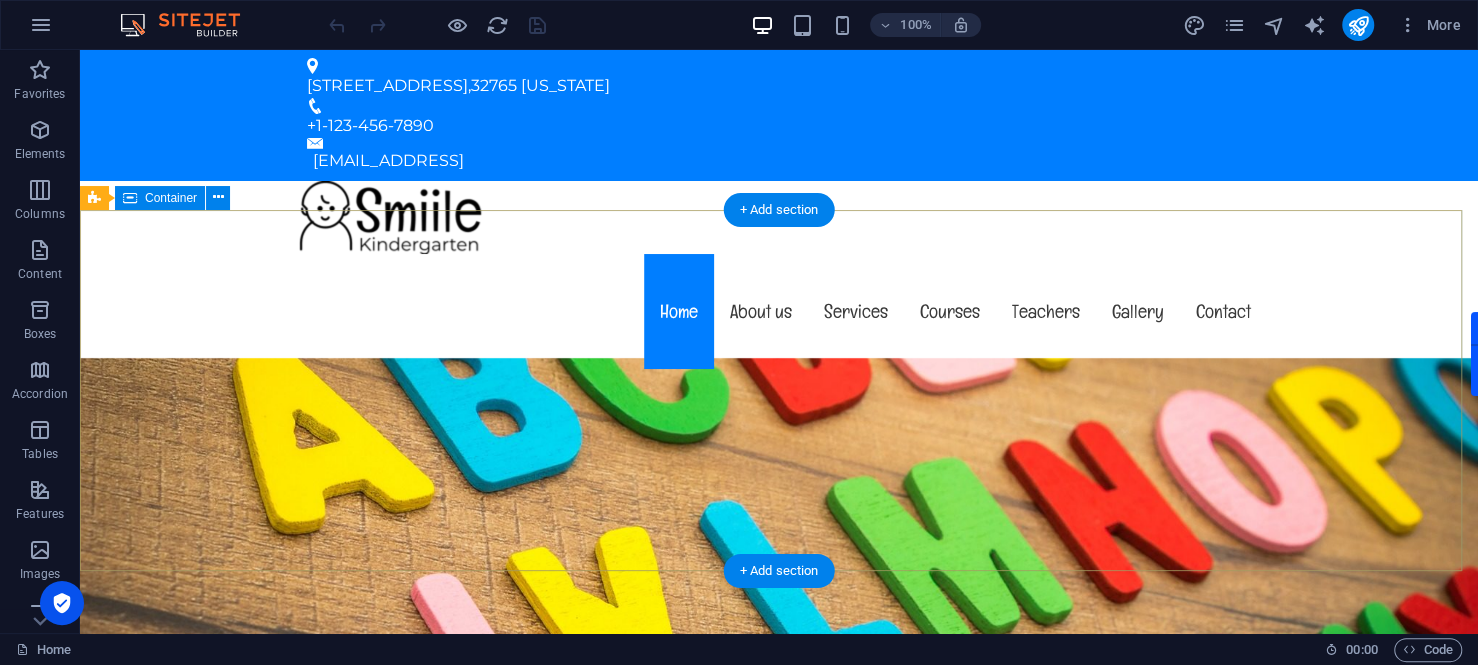 click on "Welcome to  salmon.org.mx The friendly kindergarten in Florida Learn more" at bounding box center (779, 1117) 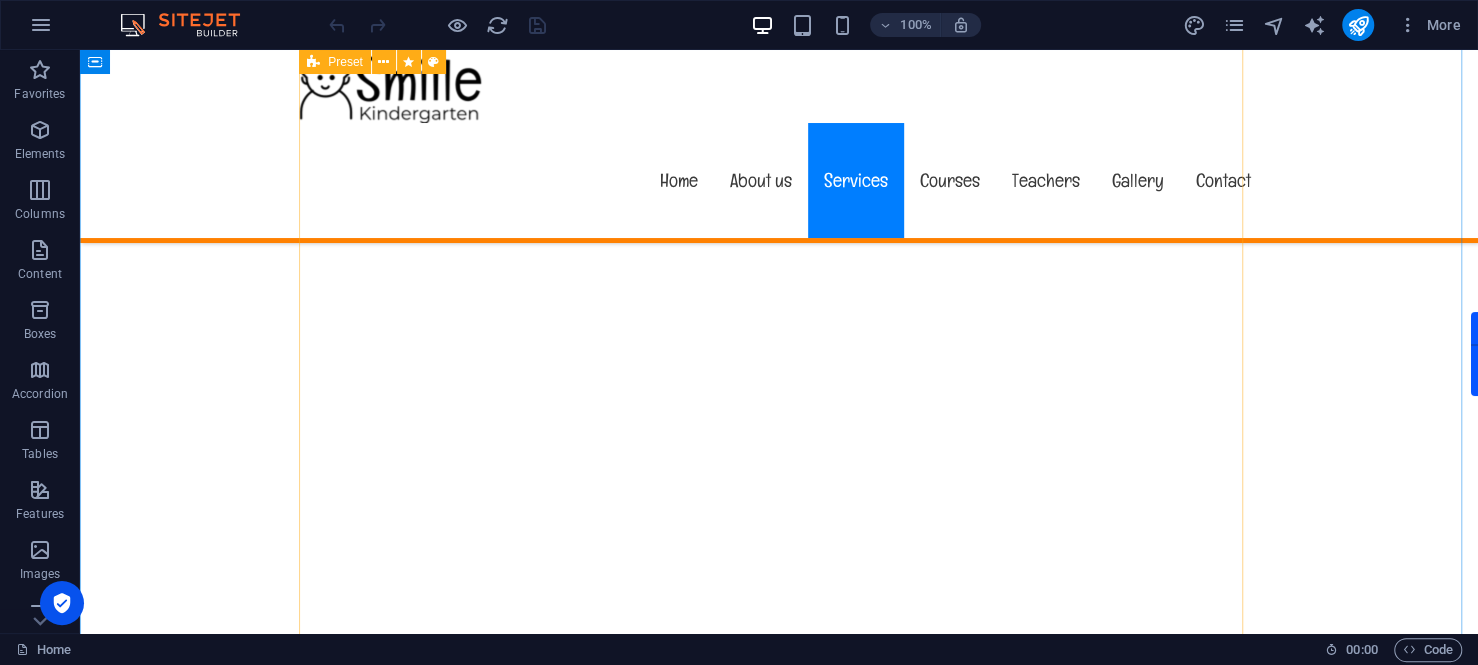 scroll, scrollTop: 4100, scrollLeft: 0, axis: vertical 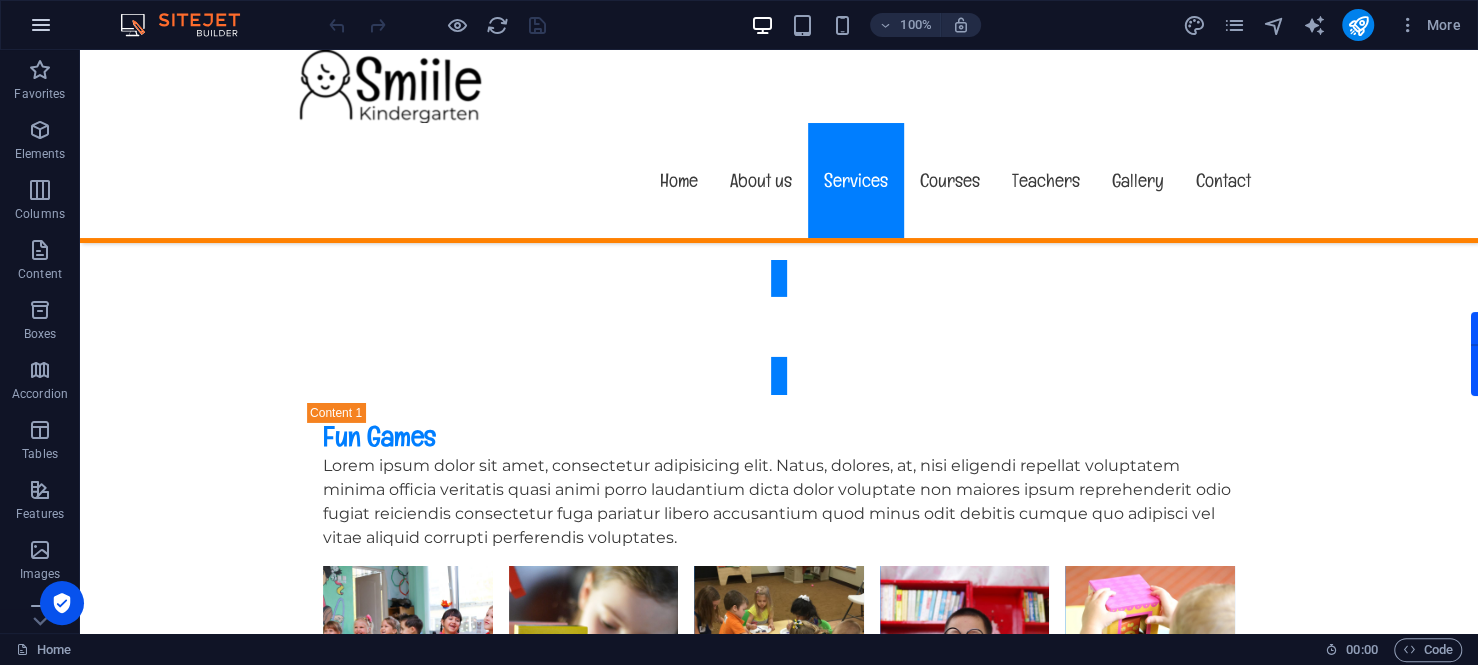 click at bounding box center [41, 25] 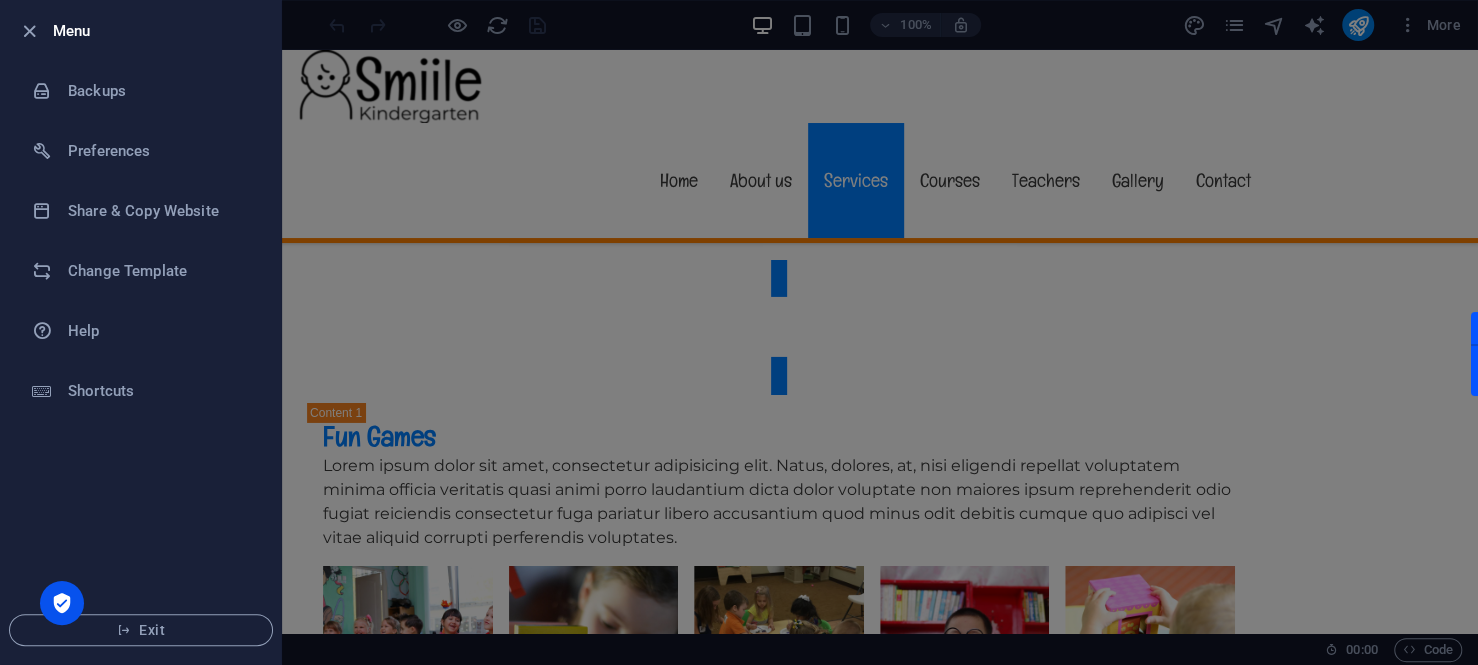 click at bounding box center [739, 332] 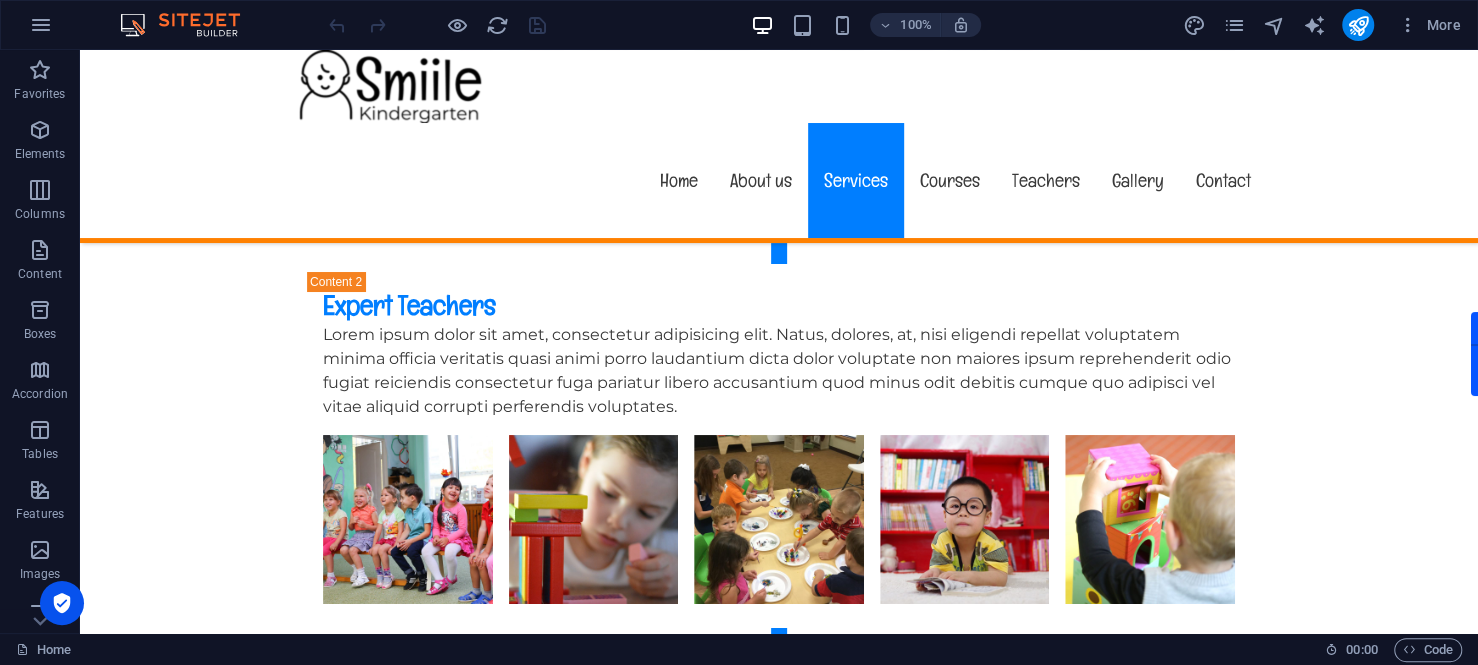 scroll, scrollTop: 5000, scrollLeft: 0, axis: vertical 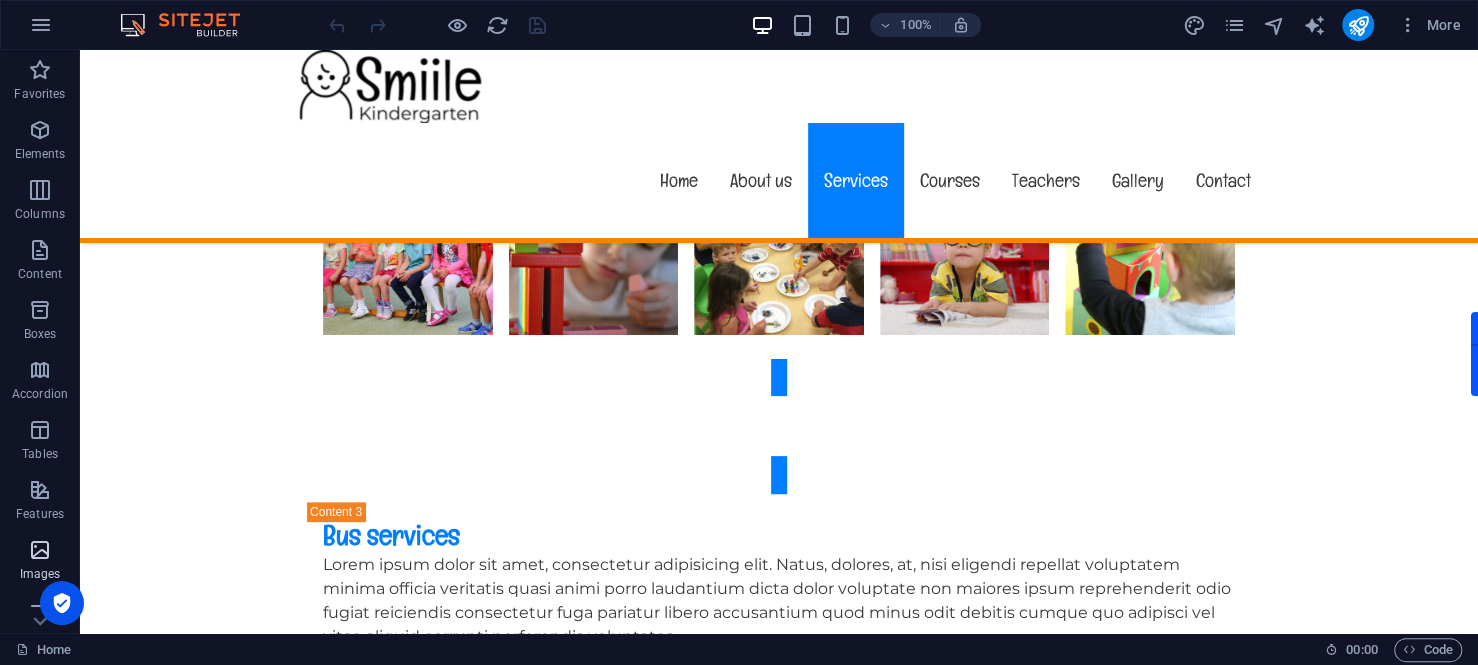 click at bounding box center (40, 550) 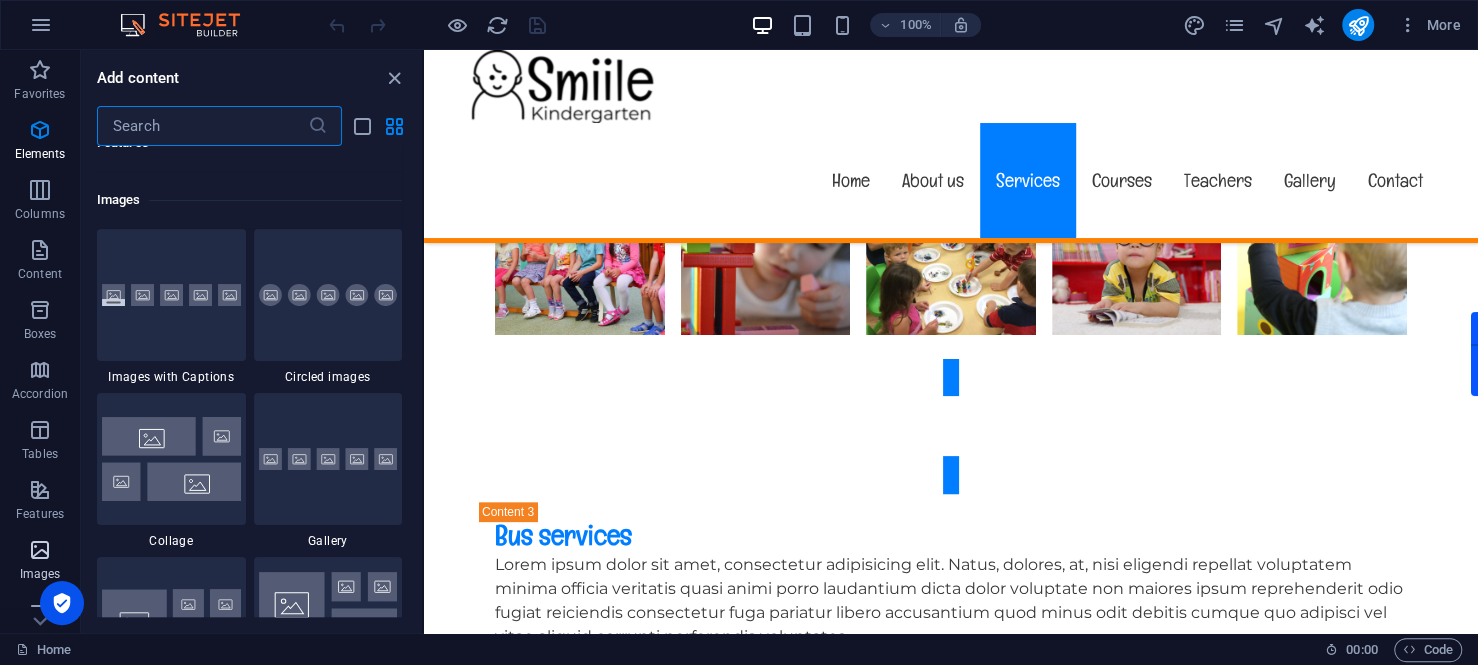 scroll, scrollTop: 9975, scrollLeft: 0, axis: vertical 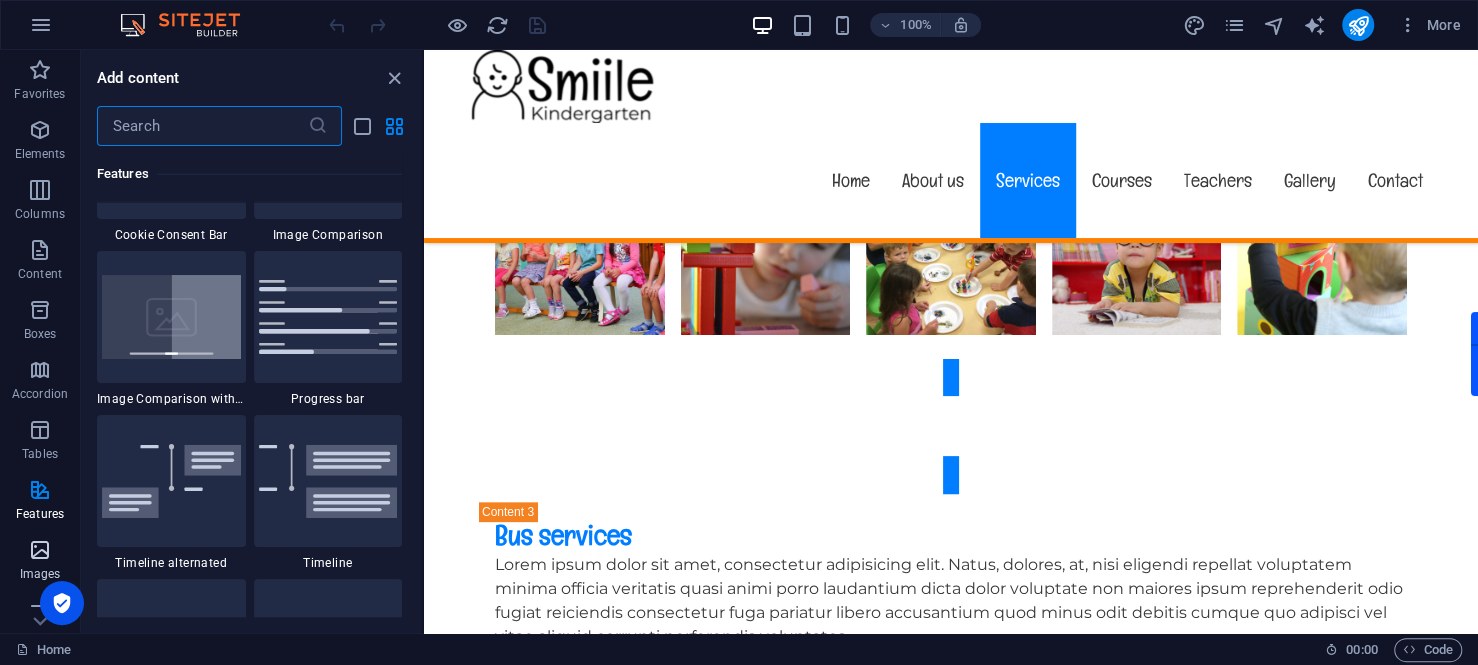 click at bounding box center (40, 550) 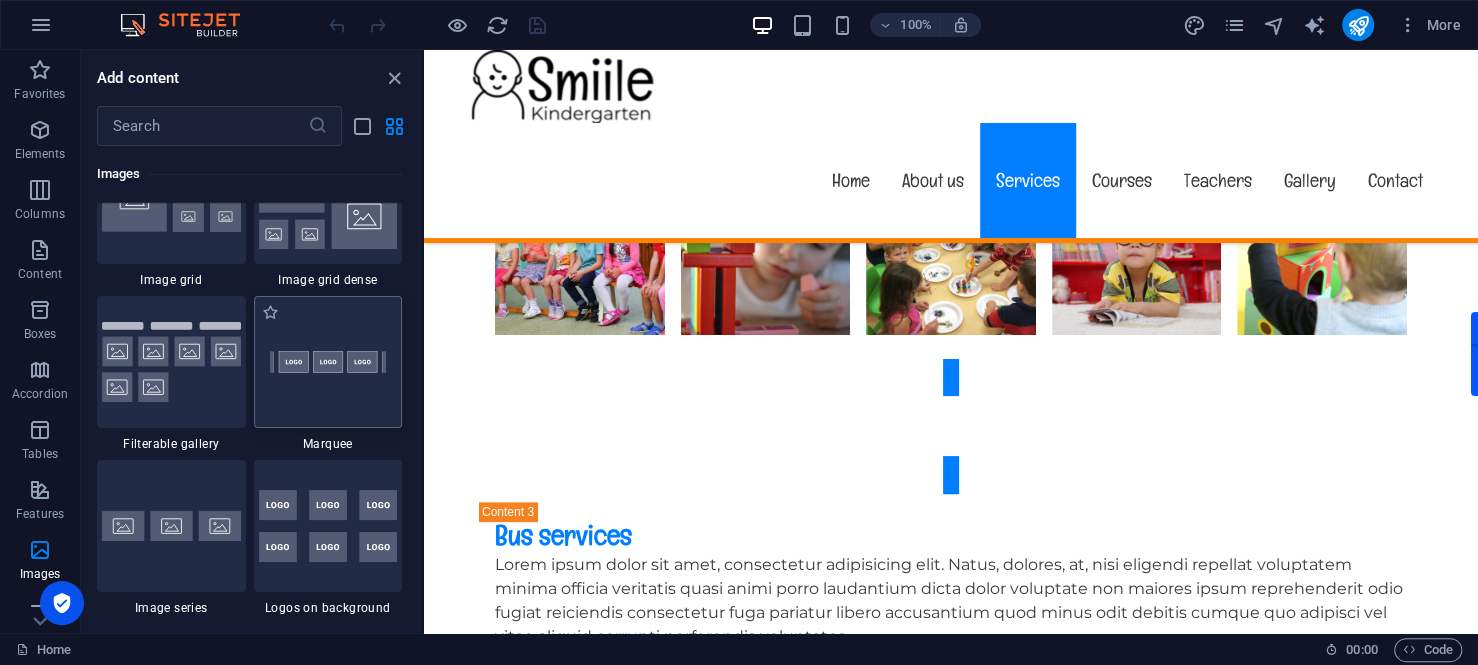 scroll, scrollTop: 10075, scrollLeft: 0, axis: vertical 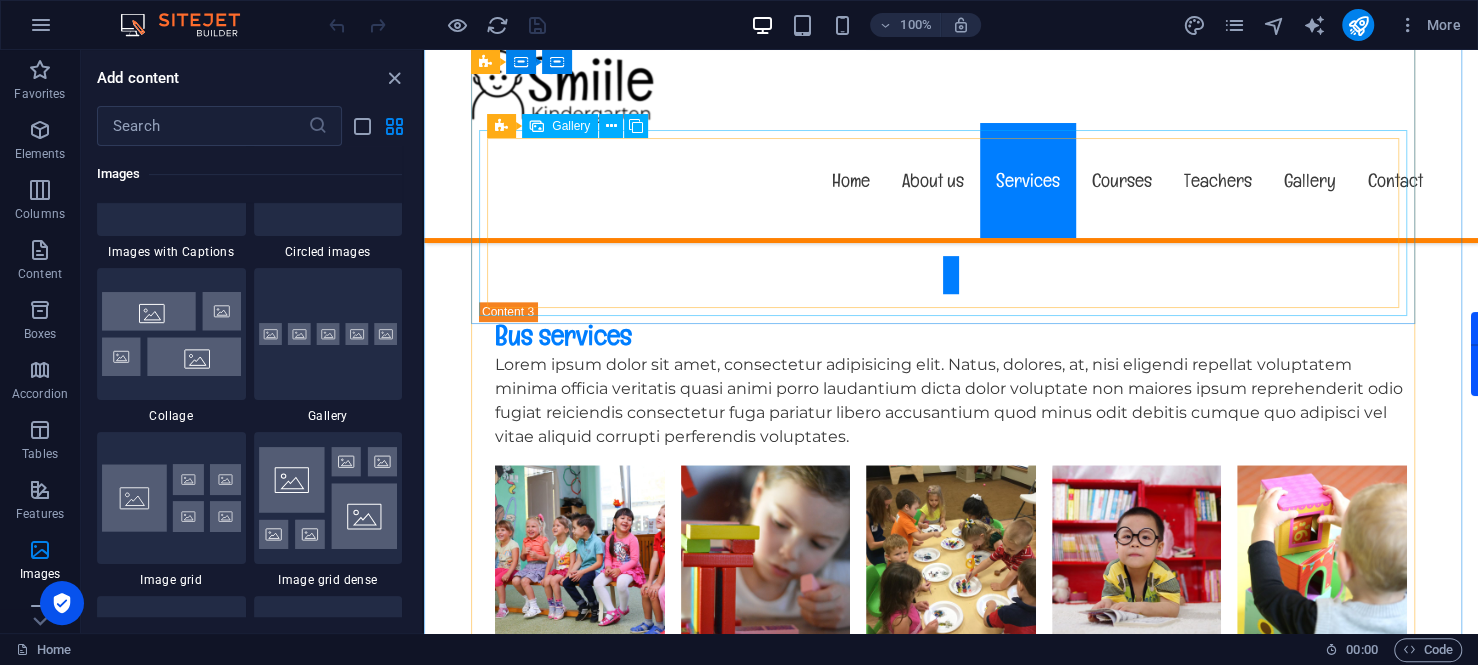 click at bounding box center [580, 2548] 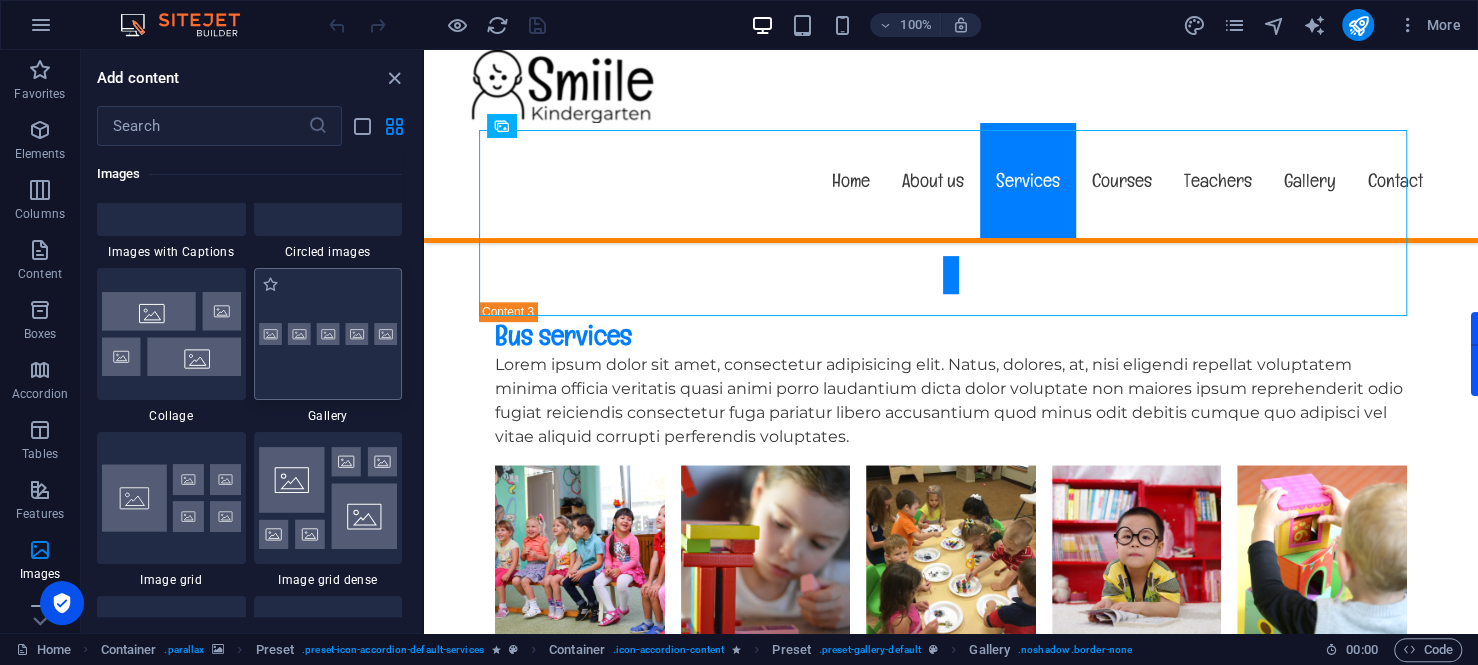 drag, startPoint x: 284, startPoint y: 311, endPoint x: 312, endPoint y: 419, distance: 111.5706 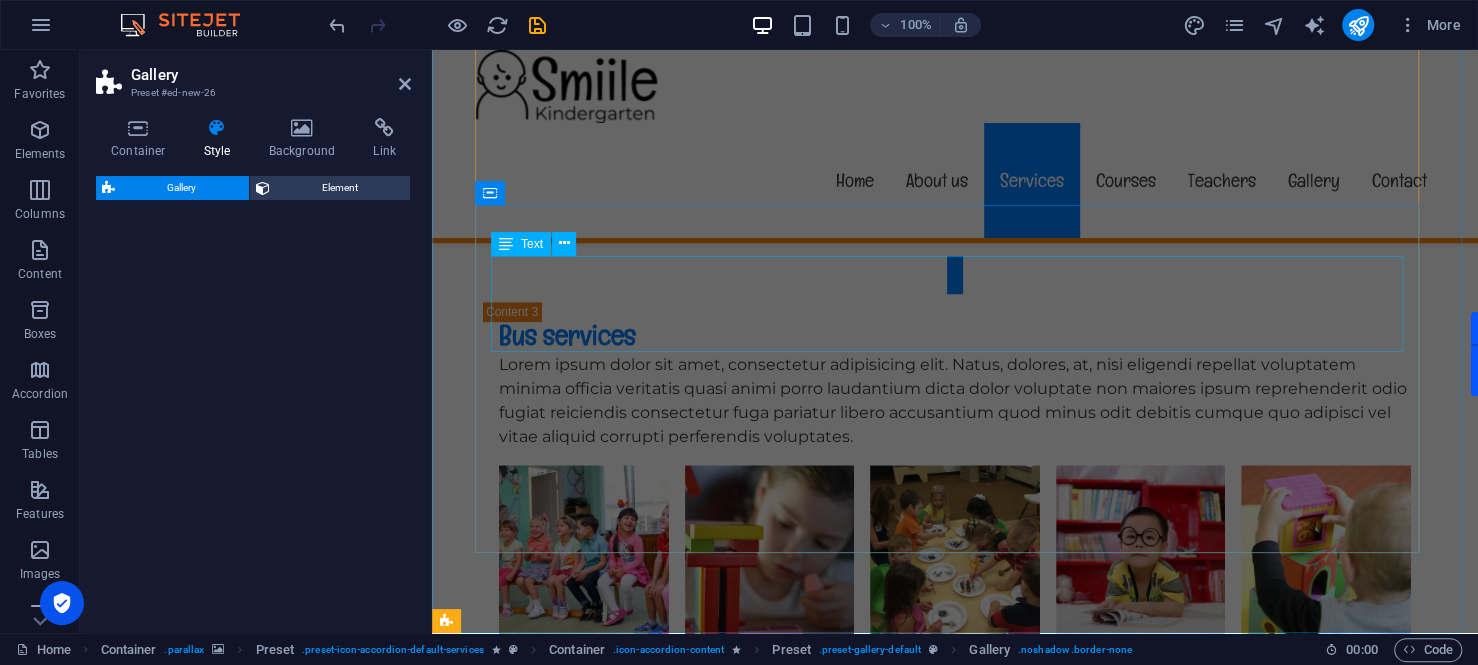 select on "rem" 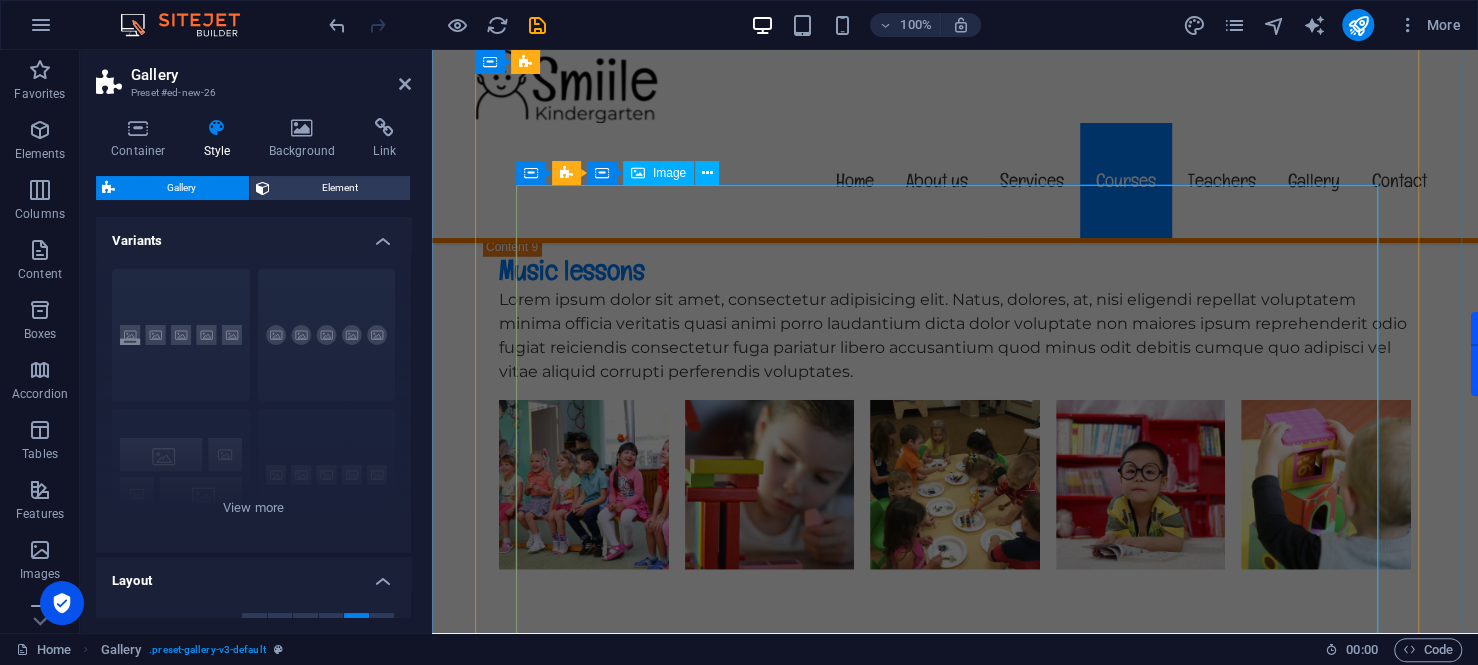 scroll, scrollTop: 7961, scrollLeft: 0, axis: vertical 